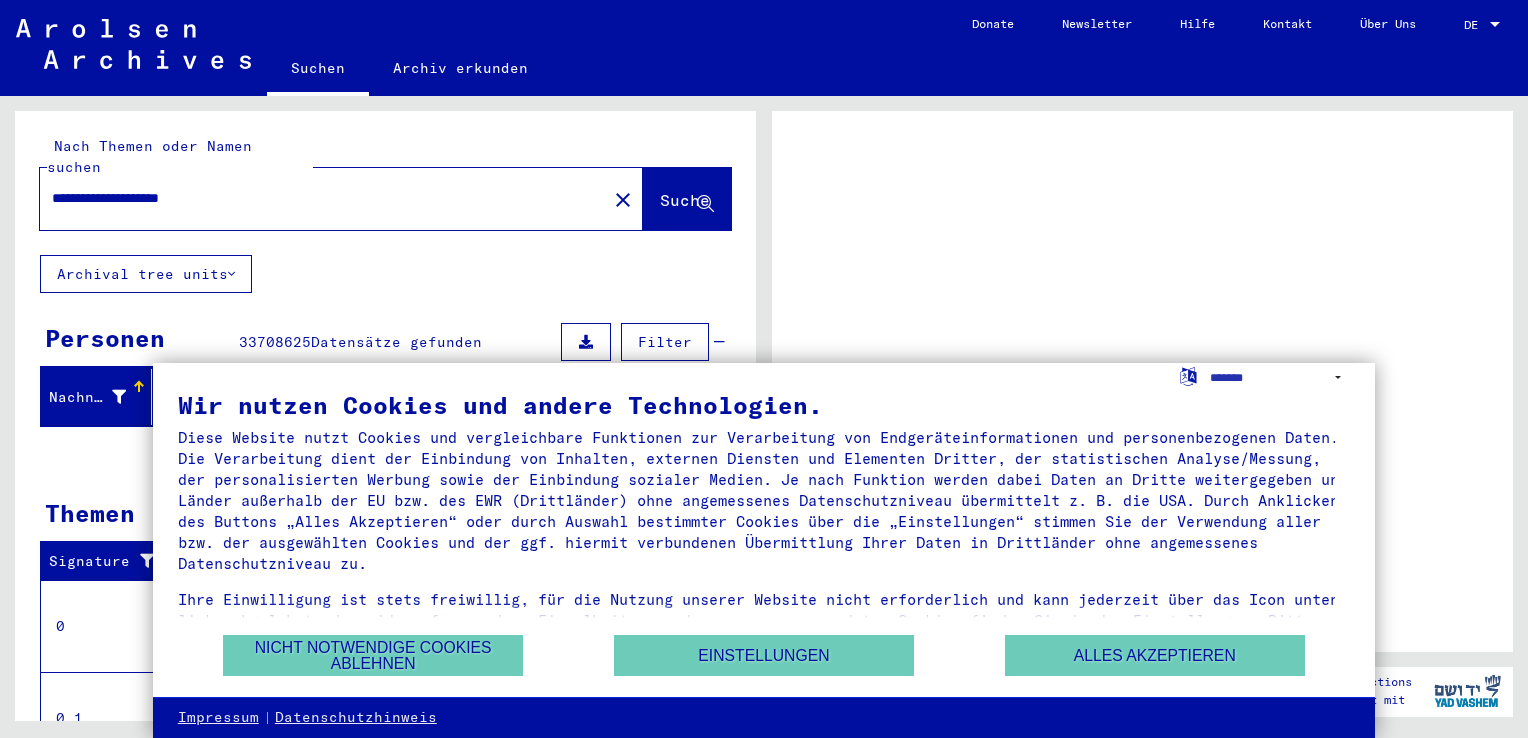 scroll, scrollTop: 0, scrollLeft: 0, axis: both 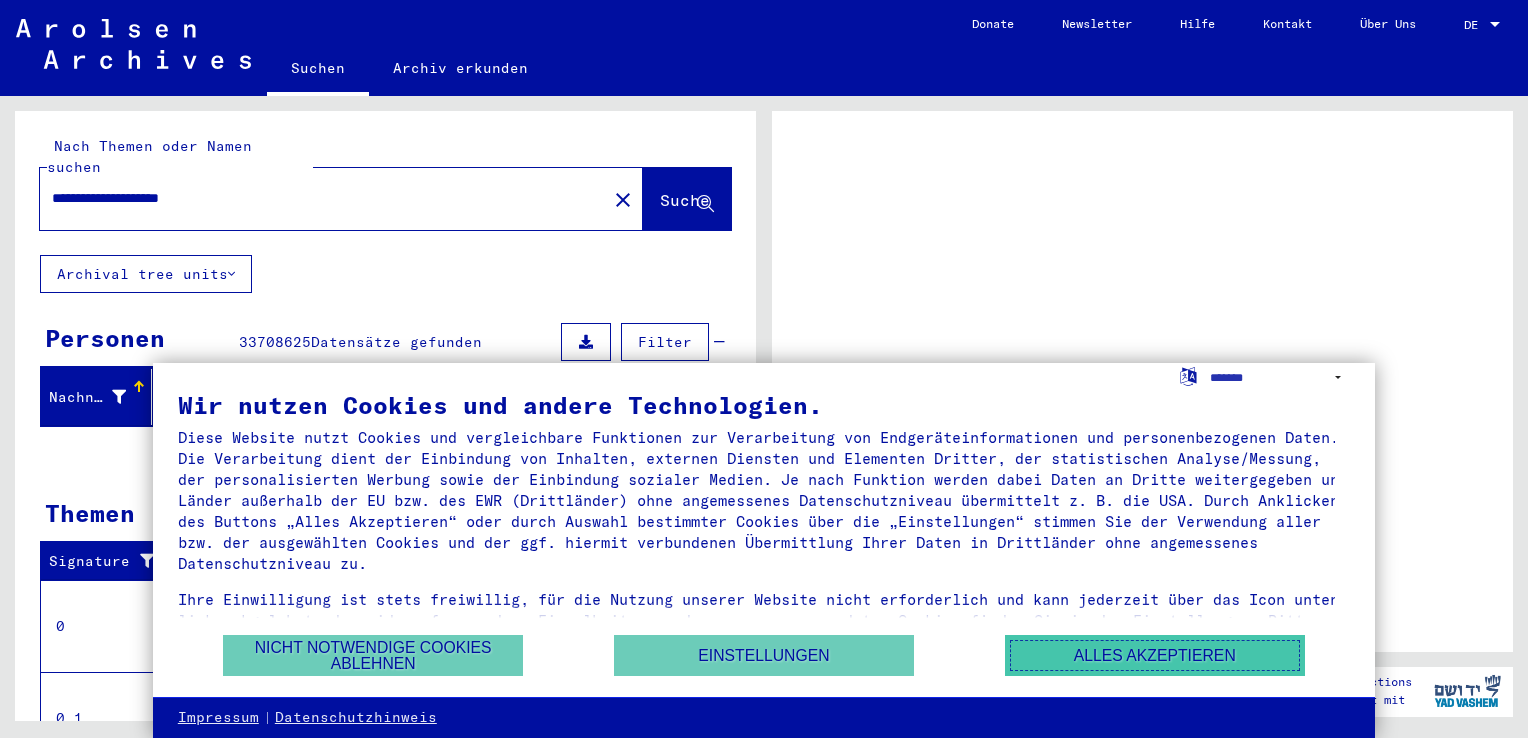 click on "Alles akzeptieren" at bounding box center (1155, 655) 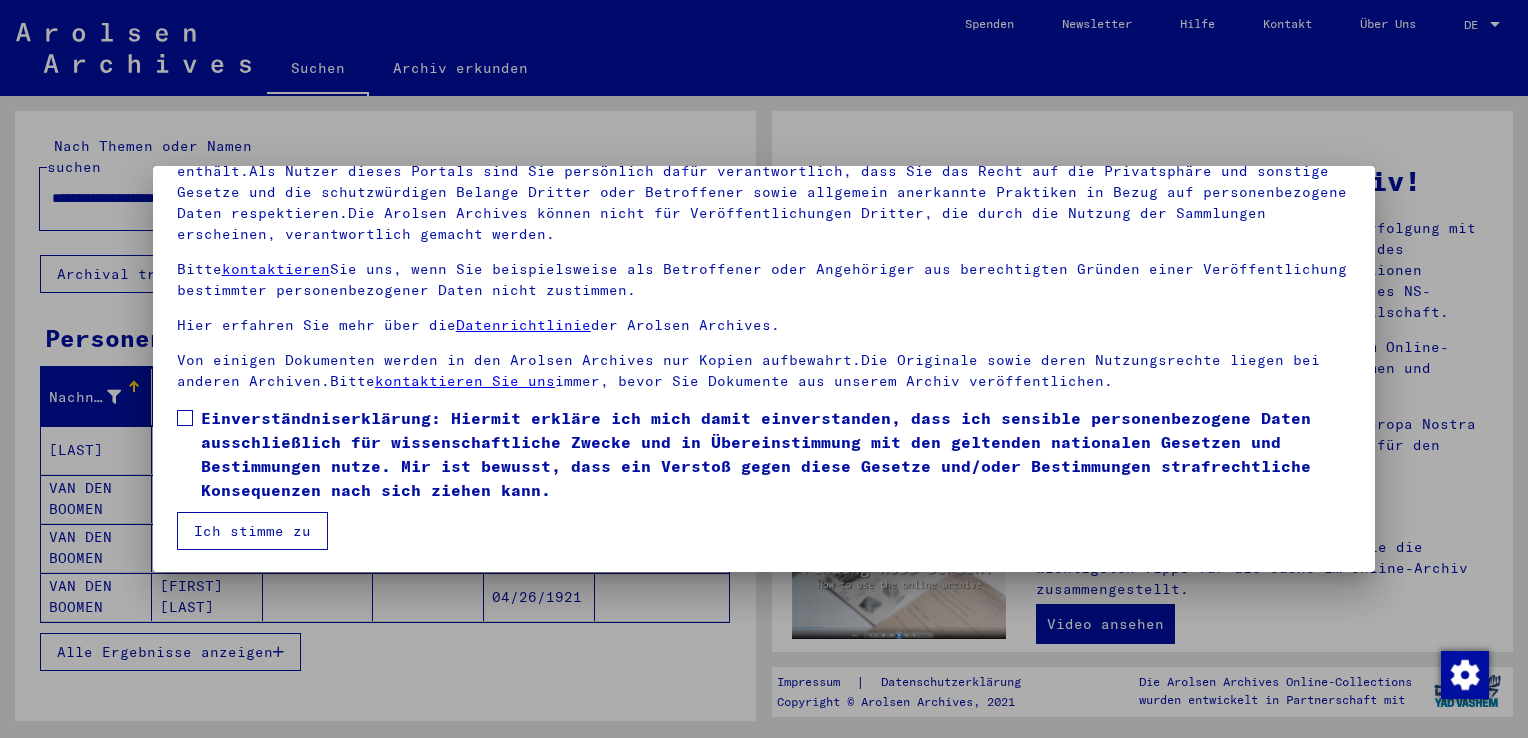 scroll, scrollTop: 173, scrollLeft: 0, axis: vertical 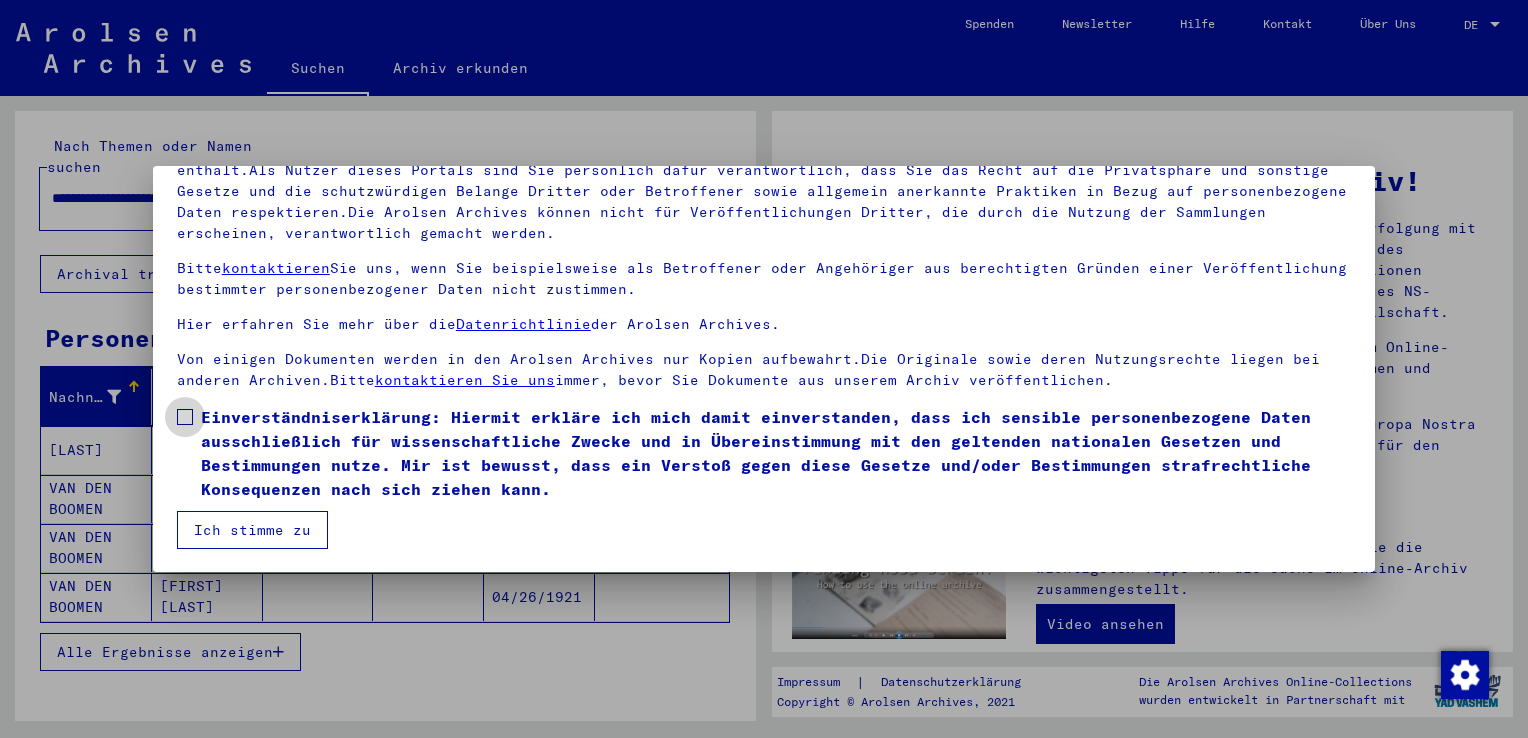 click at bounding box center (185, 417) 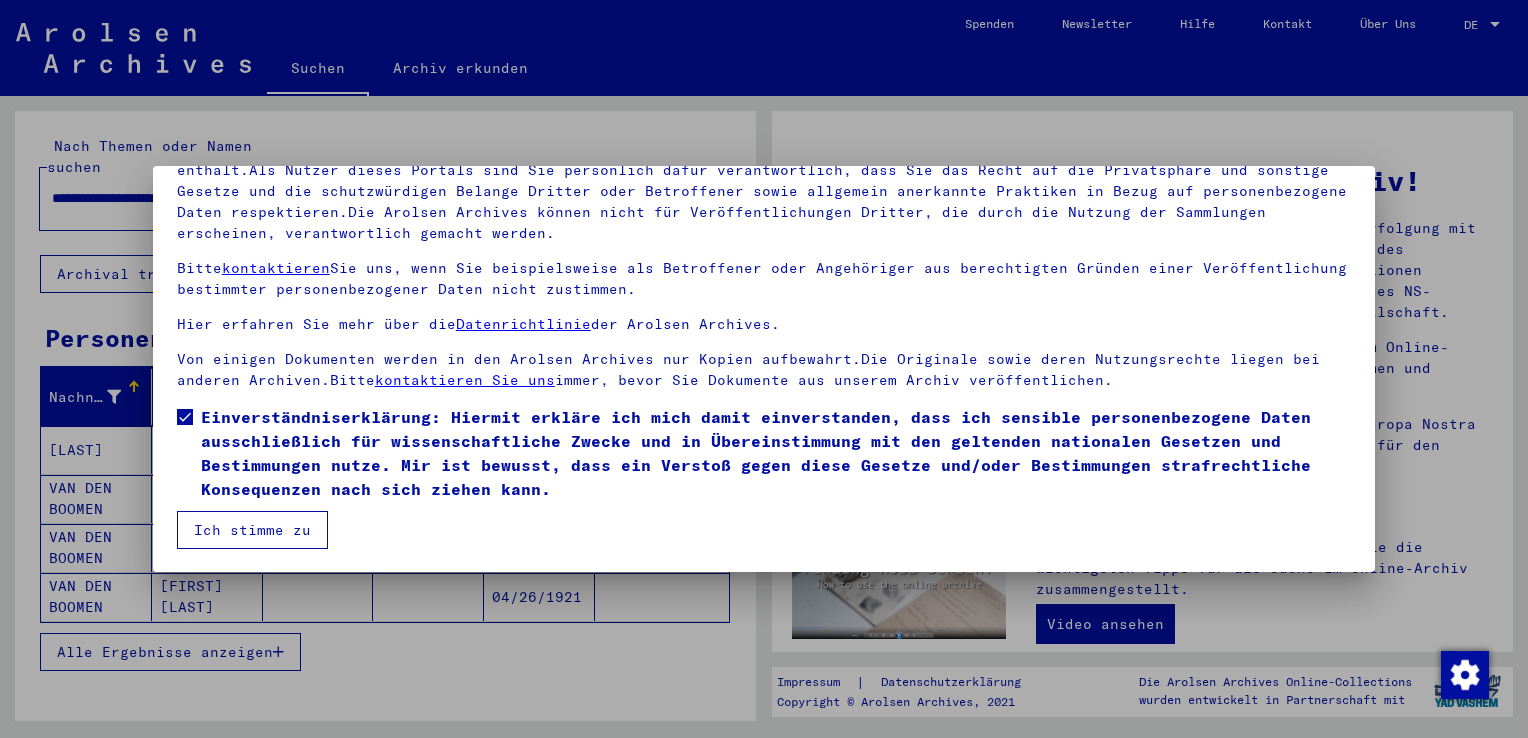 click on "Ich stimme zu" at bounding box center [252, 530] 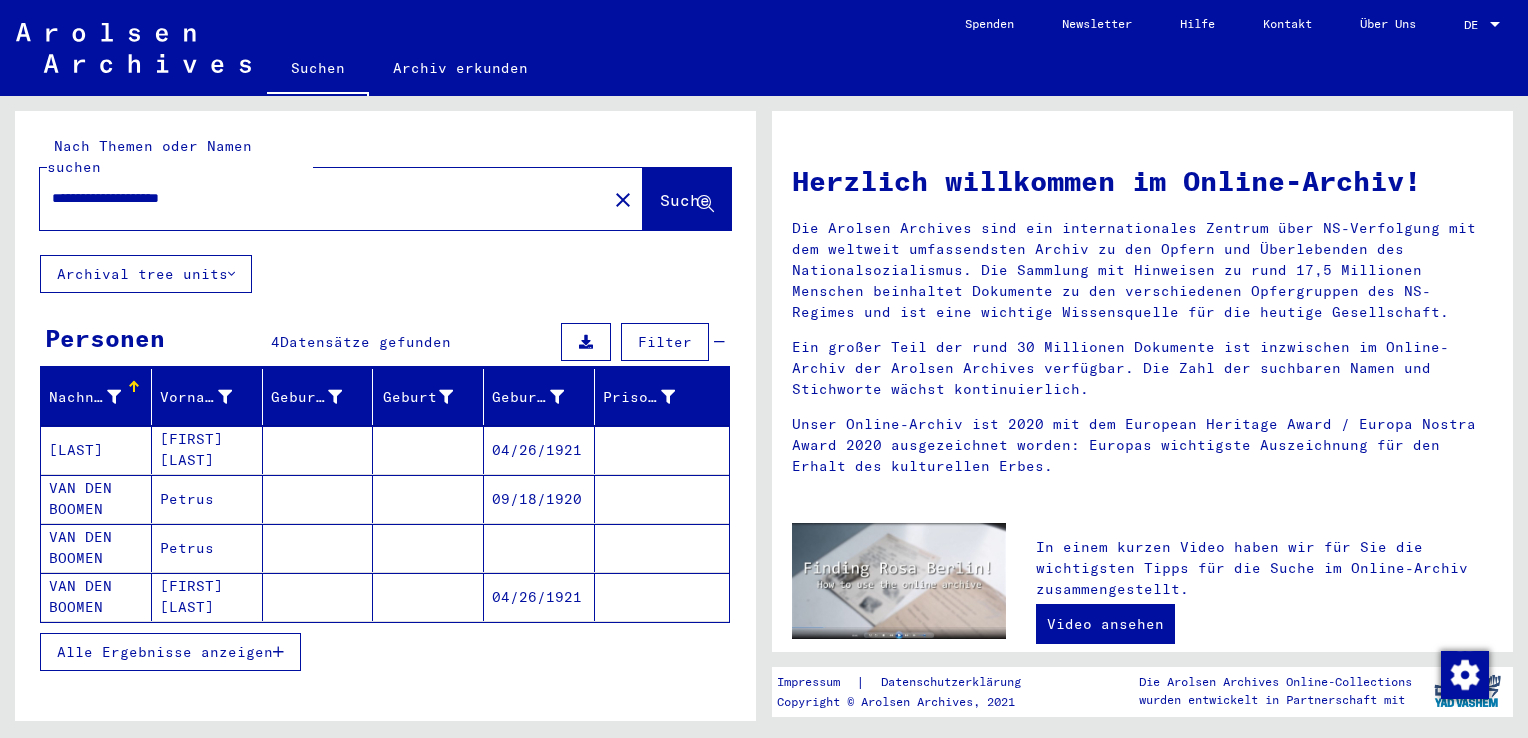 click on "VAN DEN BOOMEN" at bounding box center [96, 597] 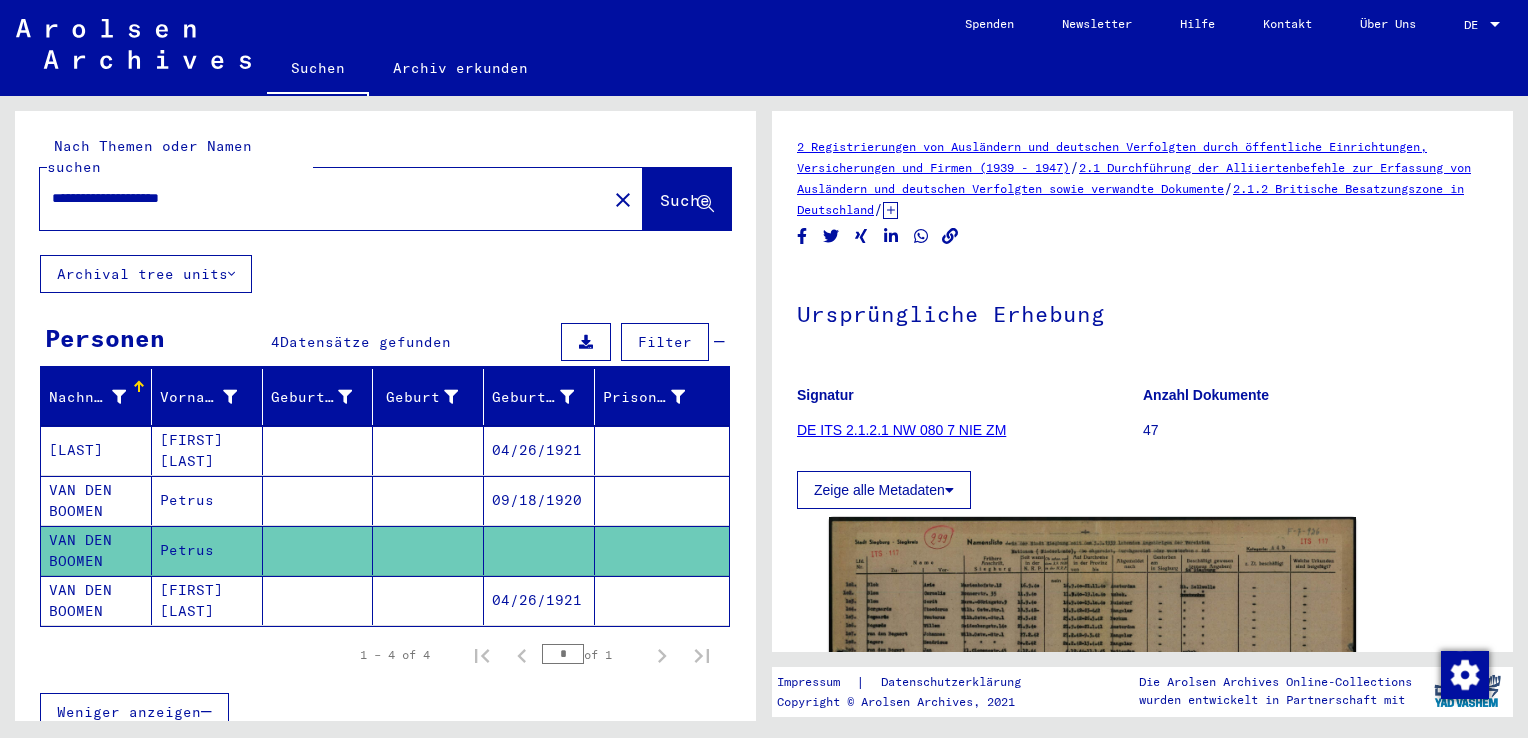 scroll, scrollTop: 0, scrollLeft: 0, axis: both 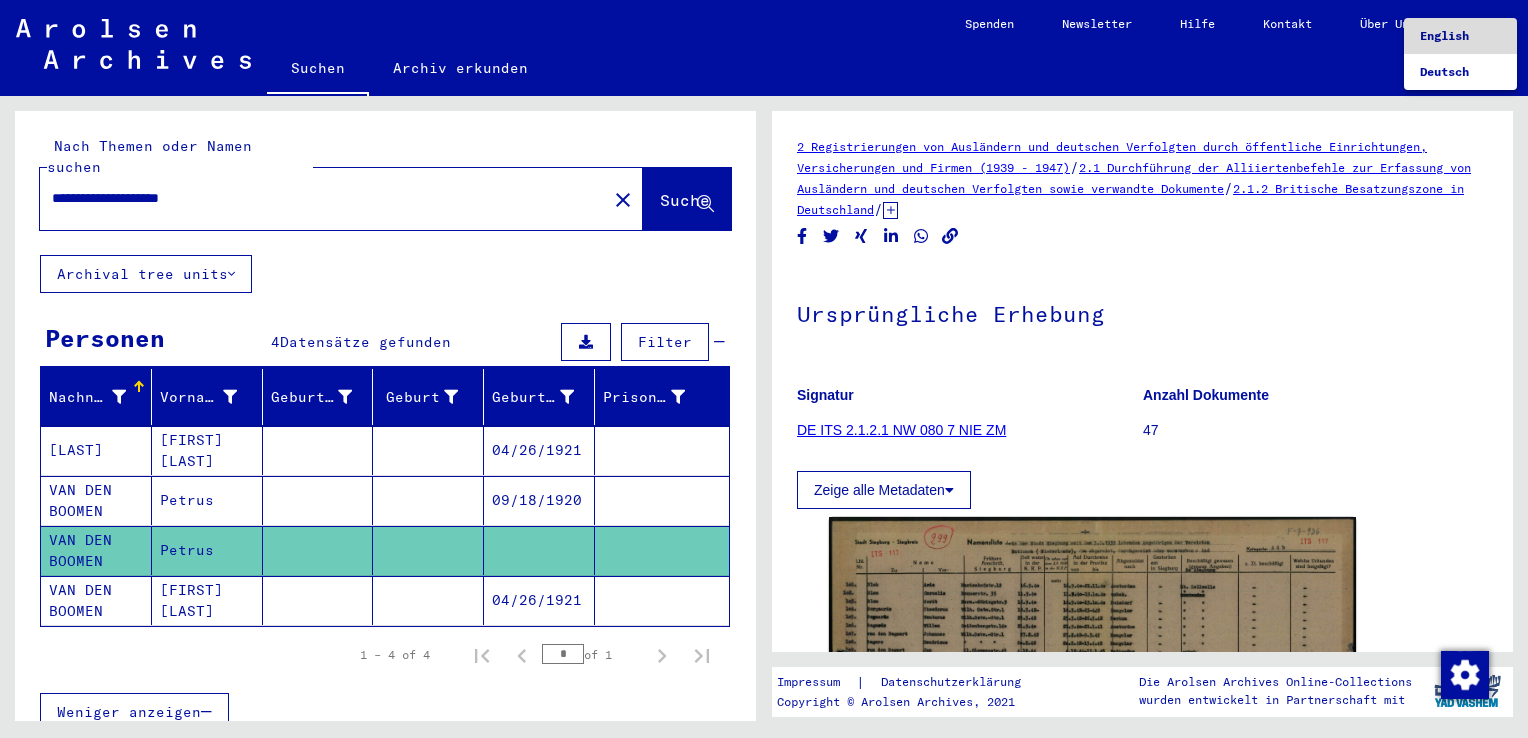 click on "English" at bounding box center (1444, 35) 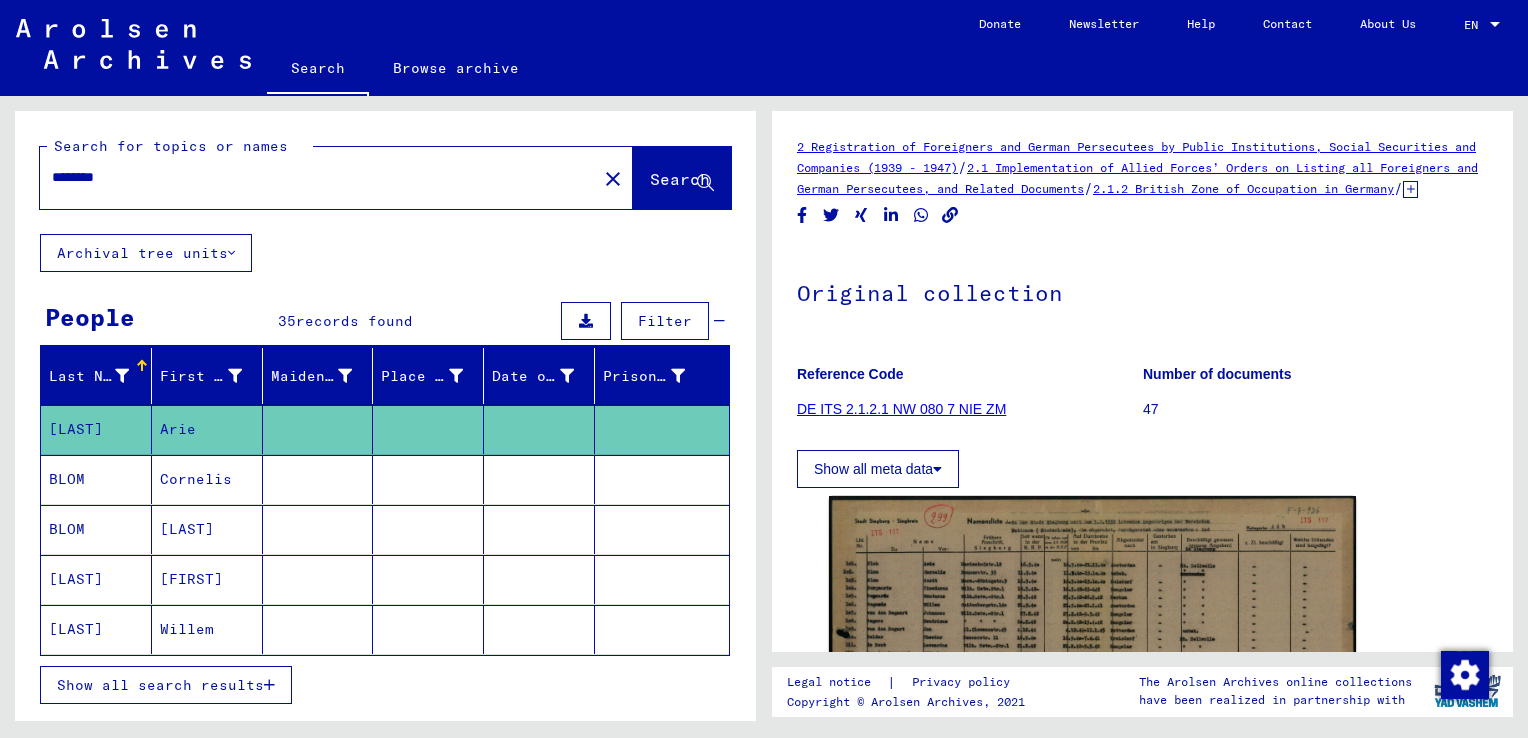 scroll, scrollTop: 0, scrollLeft: 0, axis: both 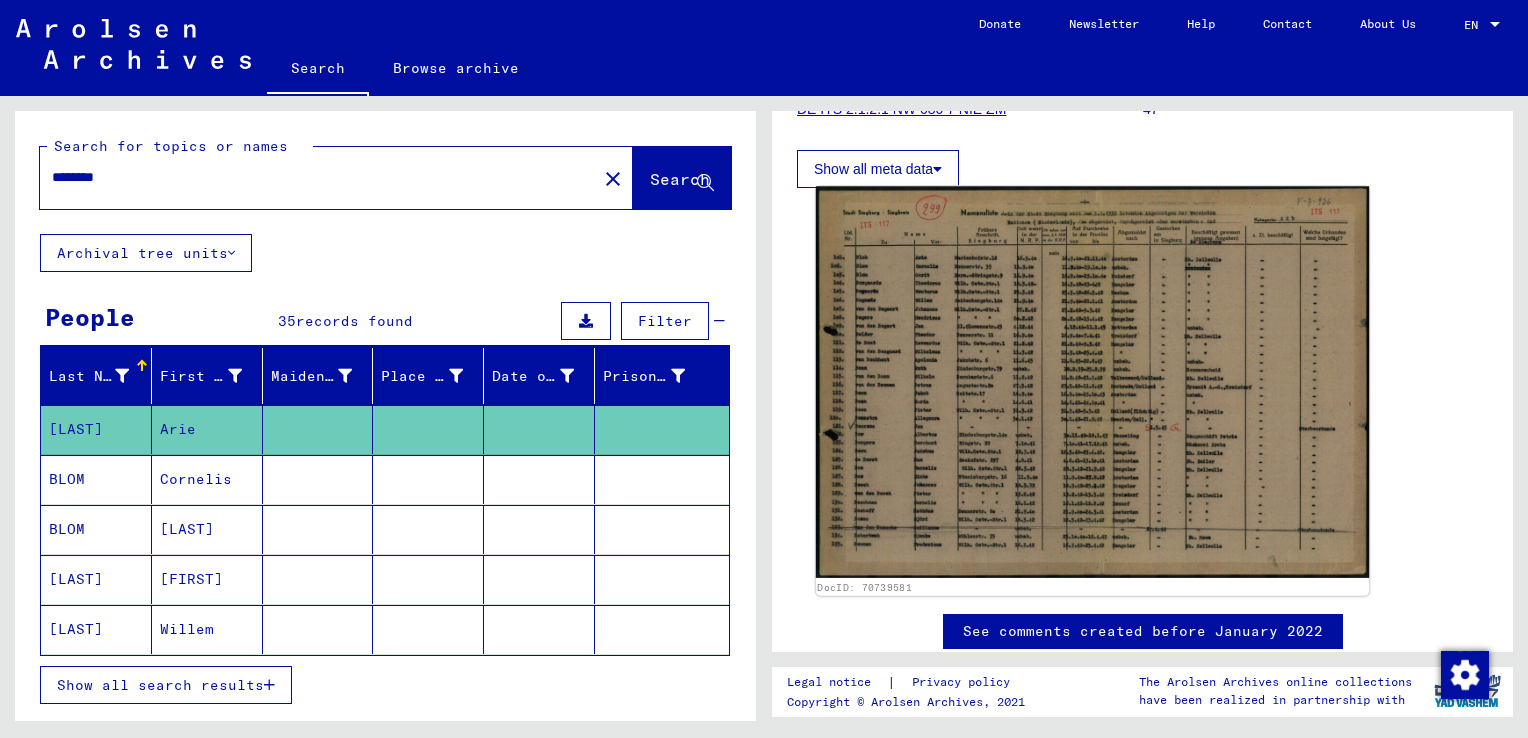 click 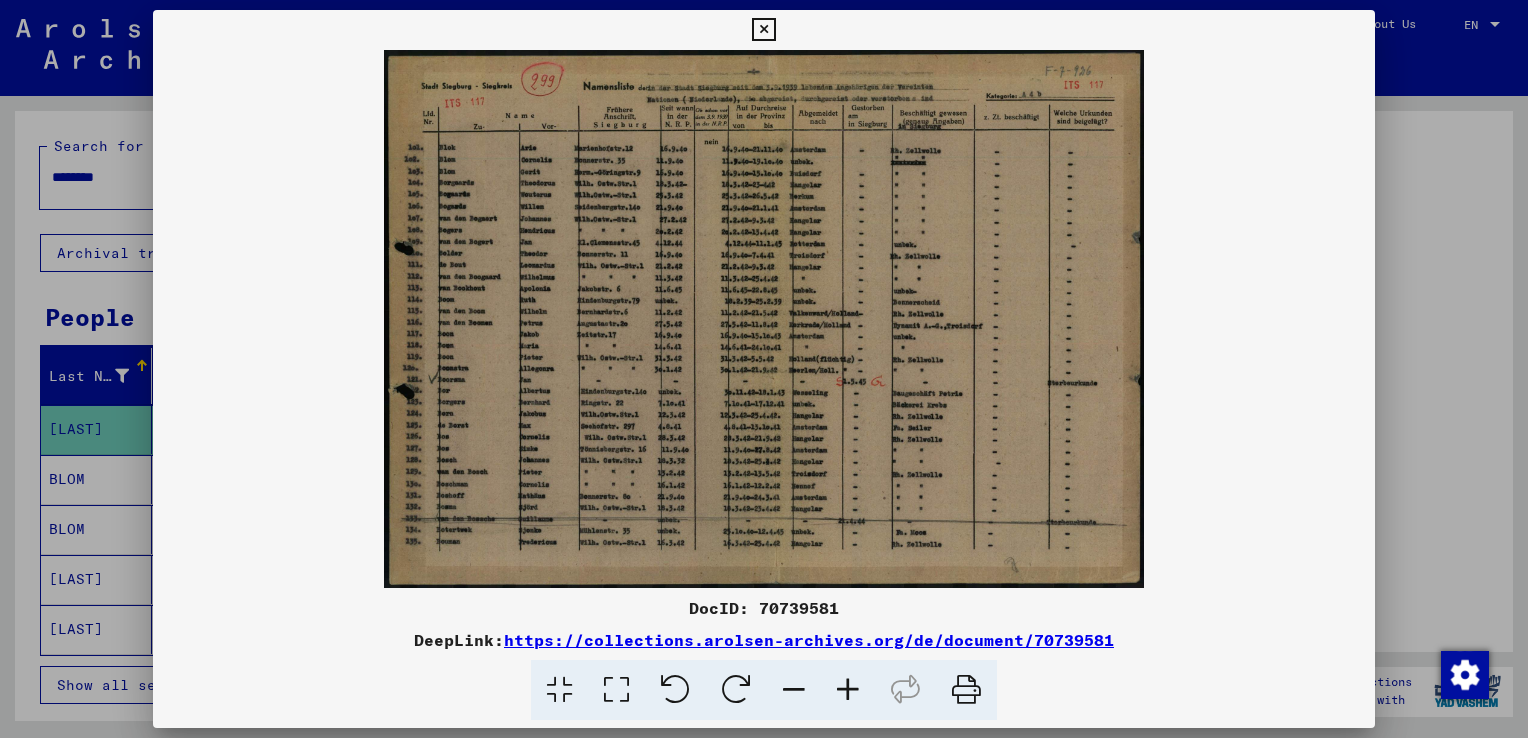 click at bounding box center (848, 690) 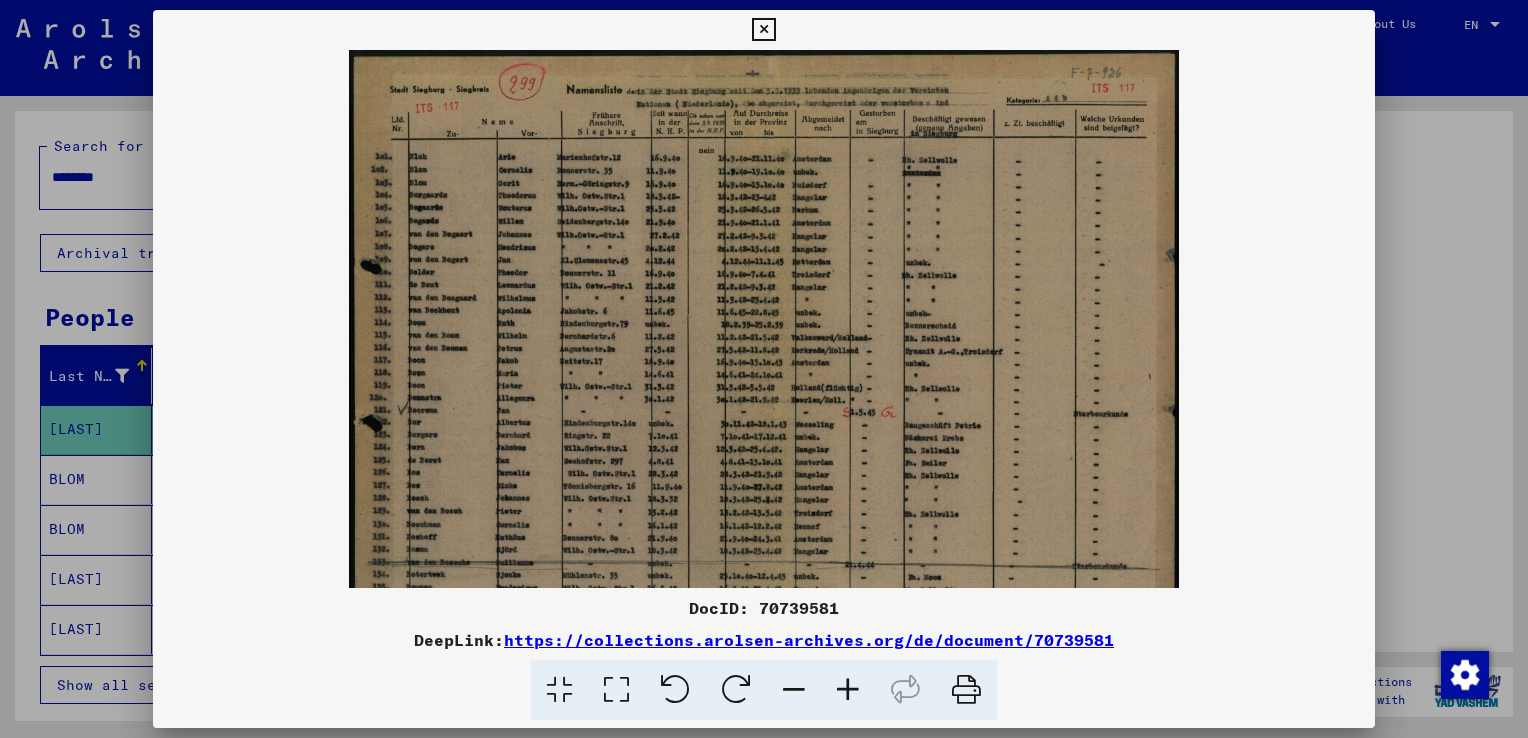 click at bounding box center [848, 690] 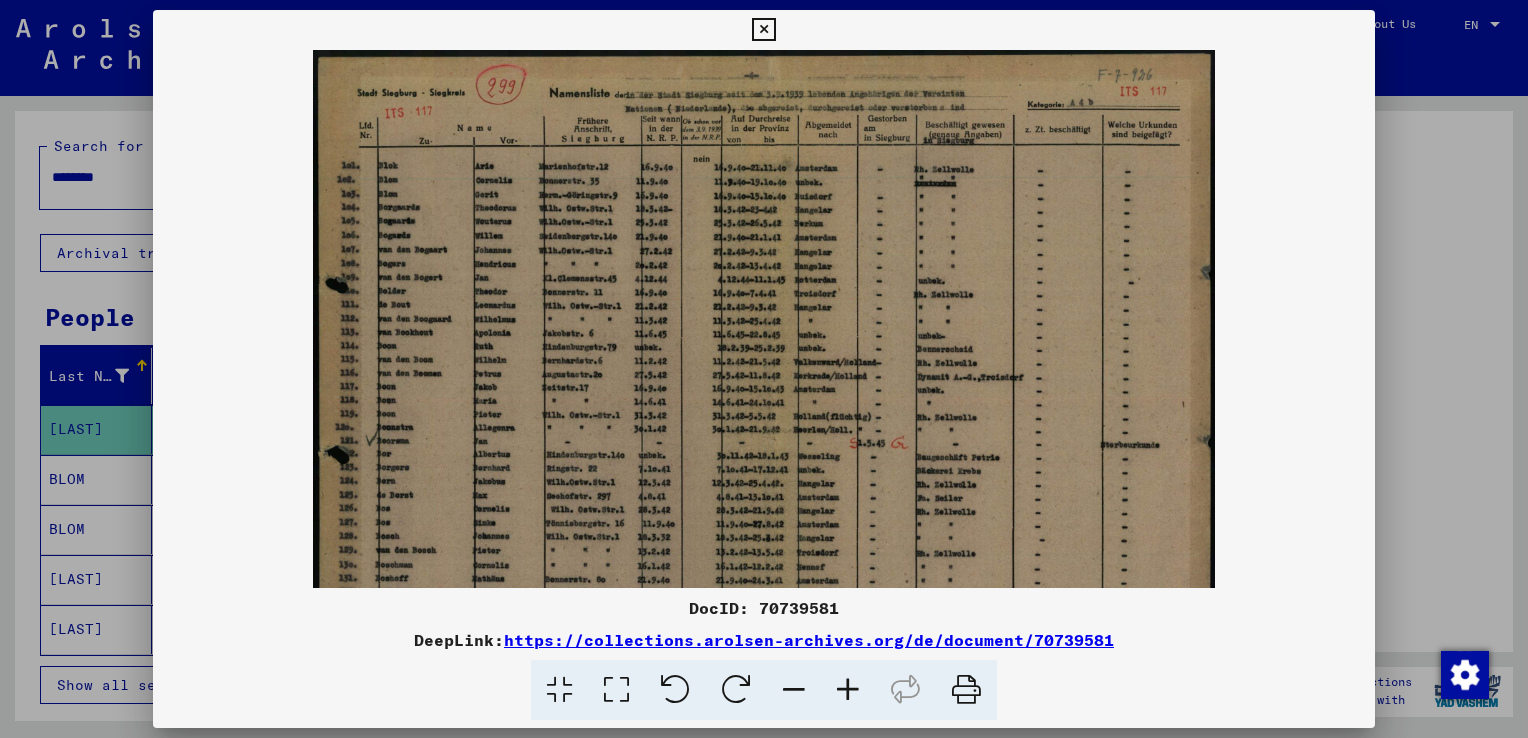 click at bounding box center (848, 690) 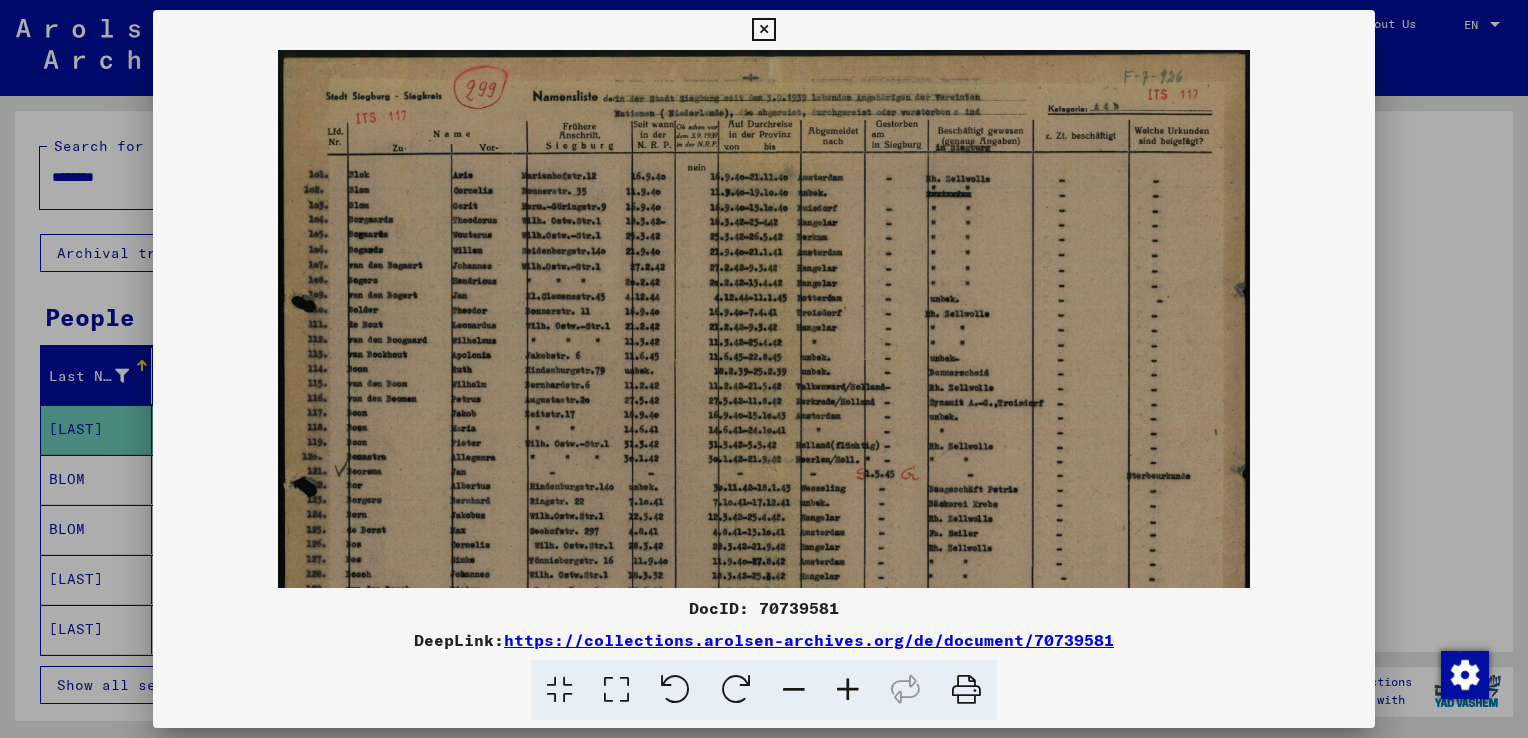click at bounding box center [848, 690] 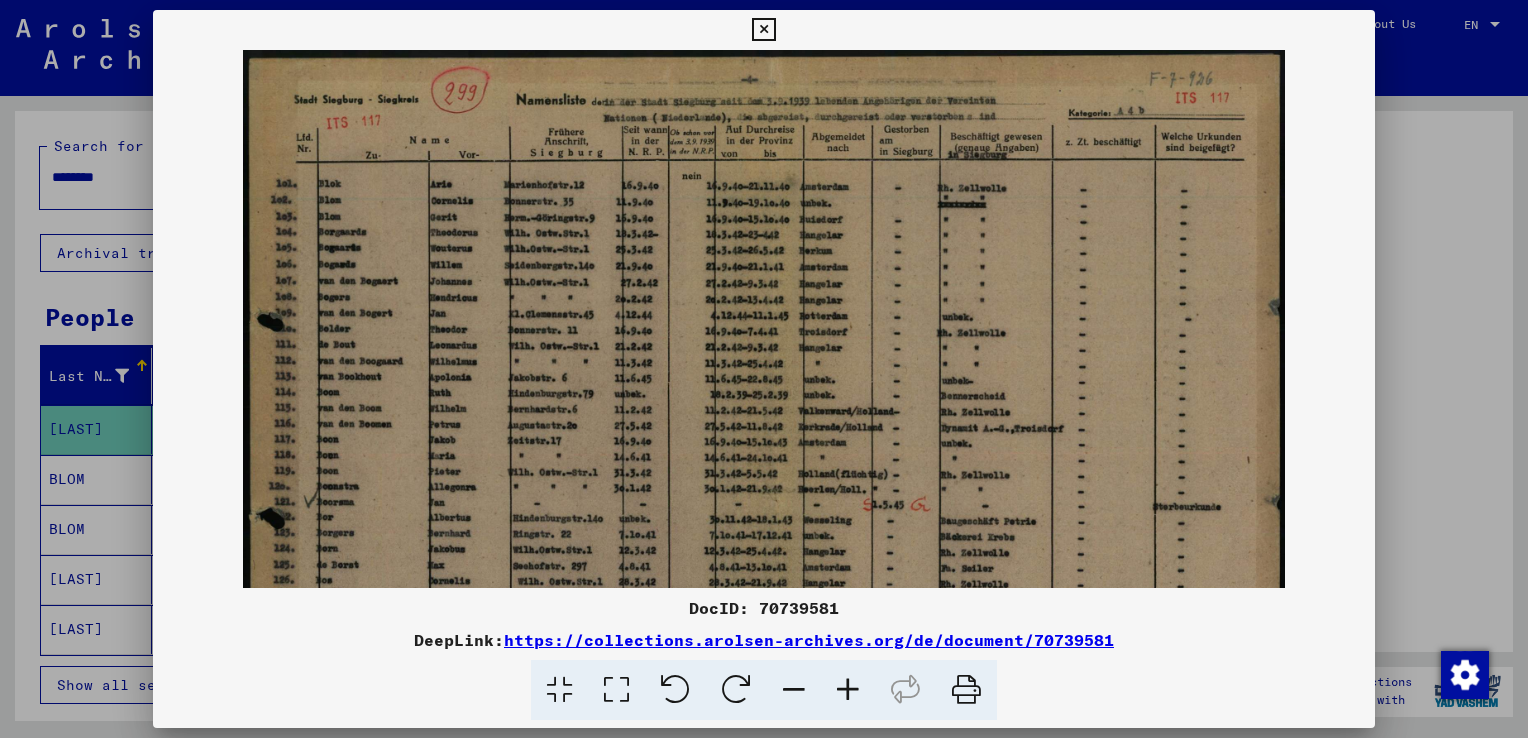 click at bounding box center [763, 30] 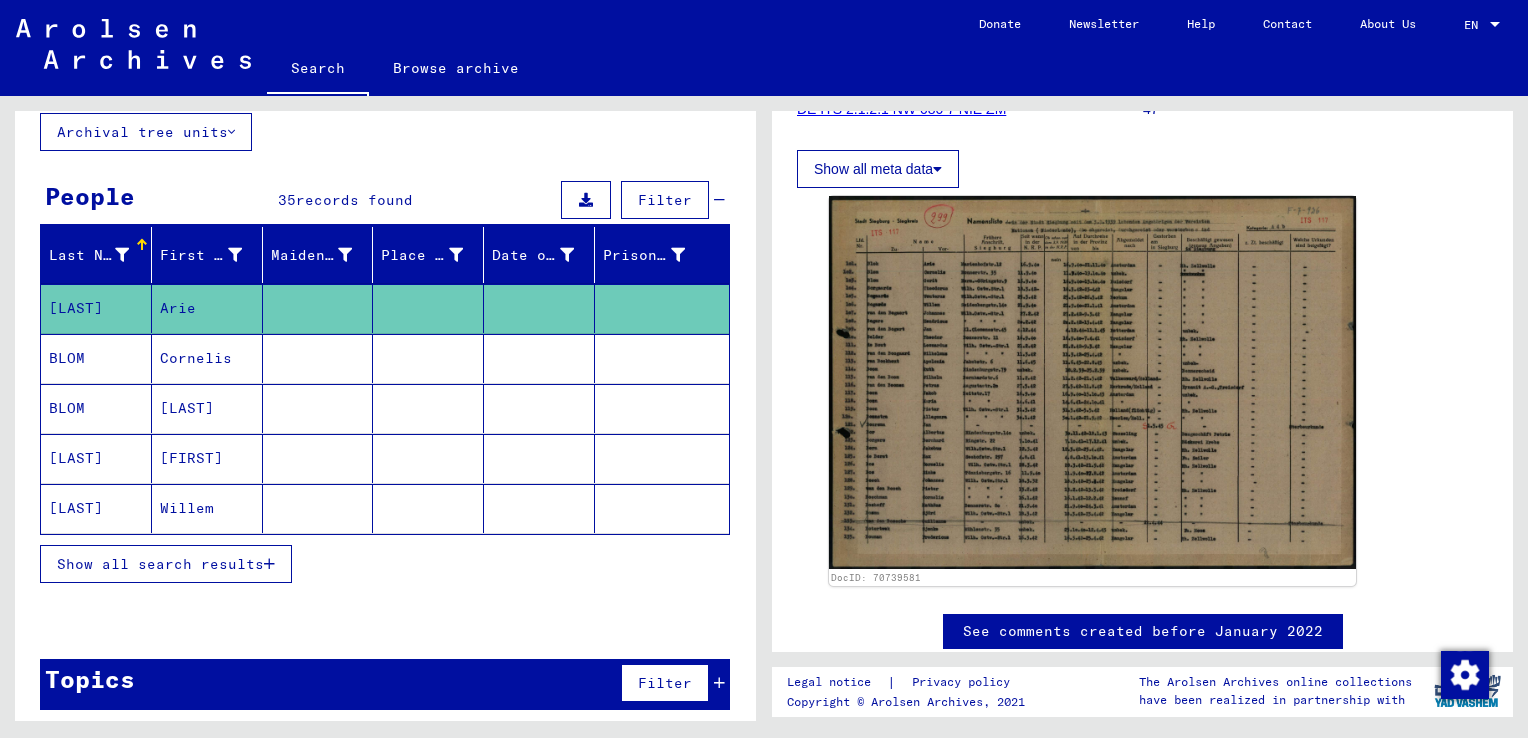 scroll, scrollTop: 124, scrollLeft: 0, axis: vertical 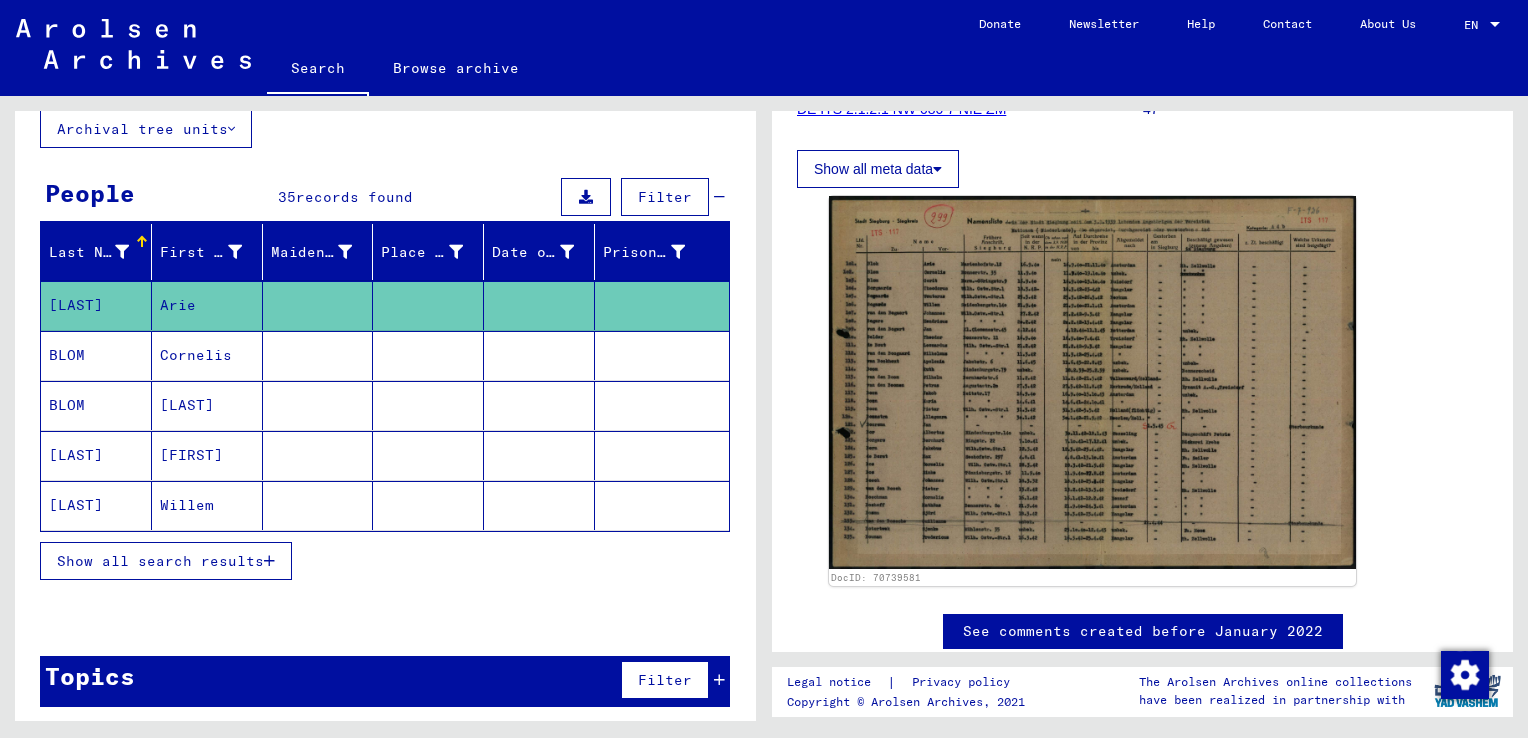 click on "Show all search results" at bounding box center [166, 561] 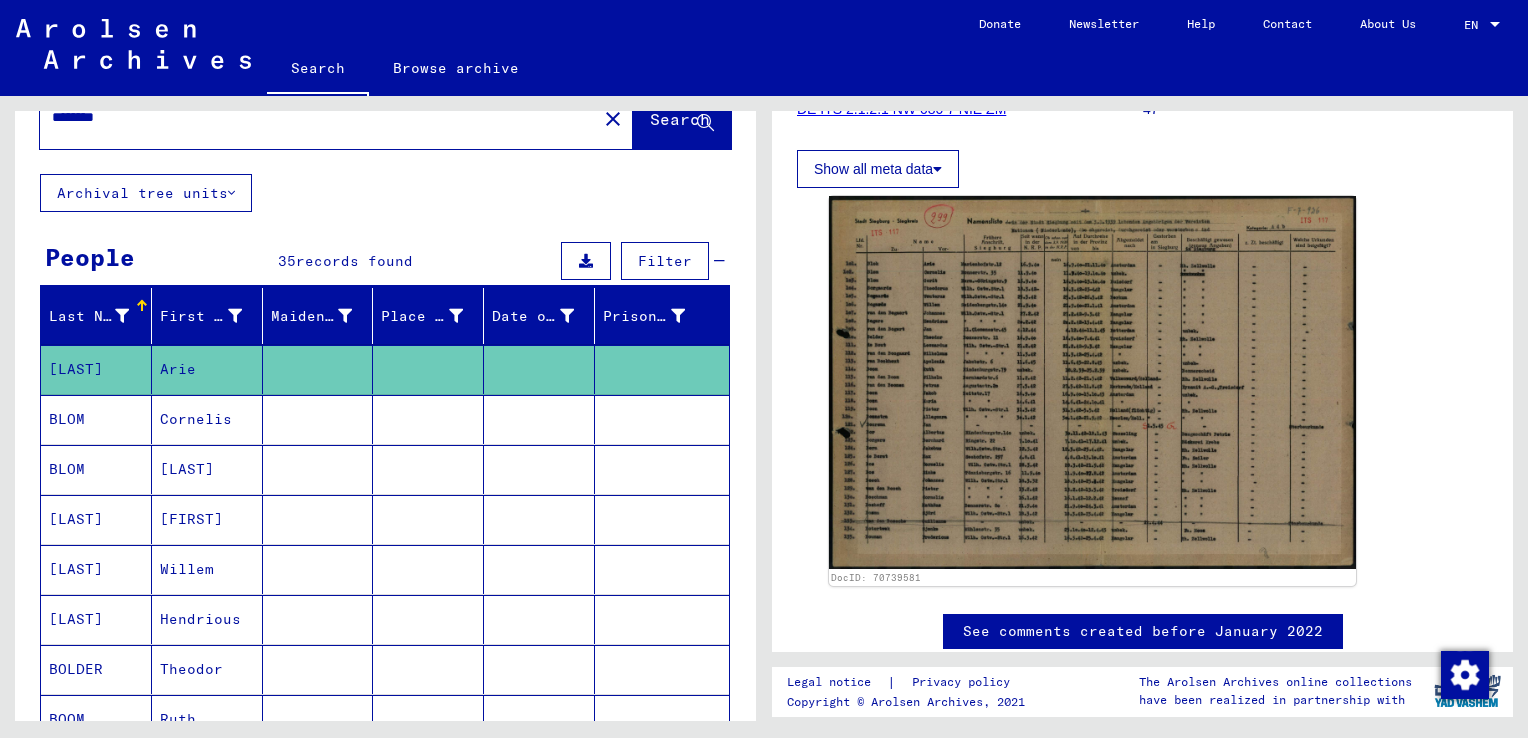 scroll, scrollTop: 0, scrollLeft: 0, axis: both 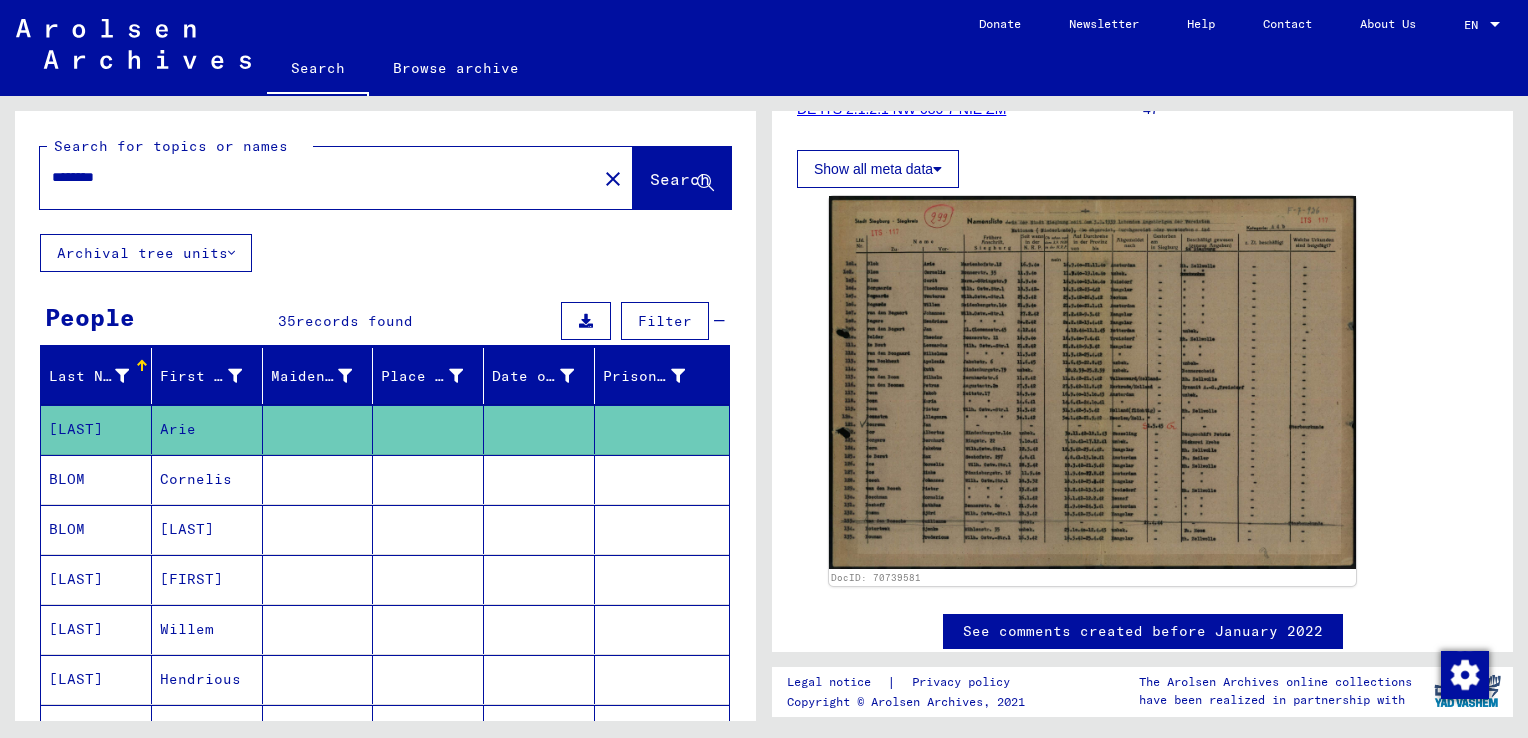 click on "close" 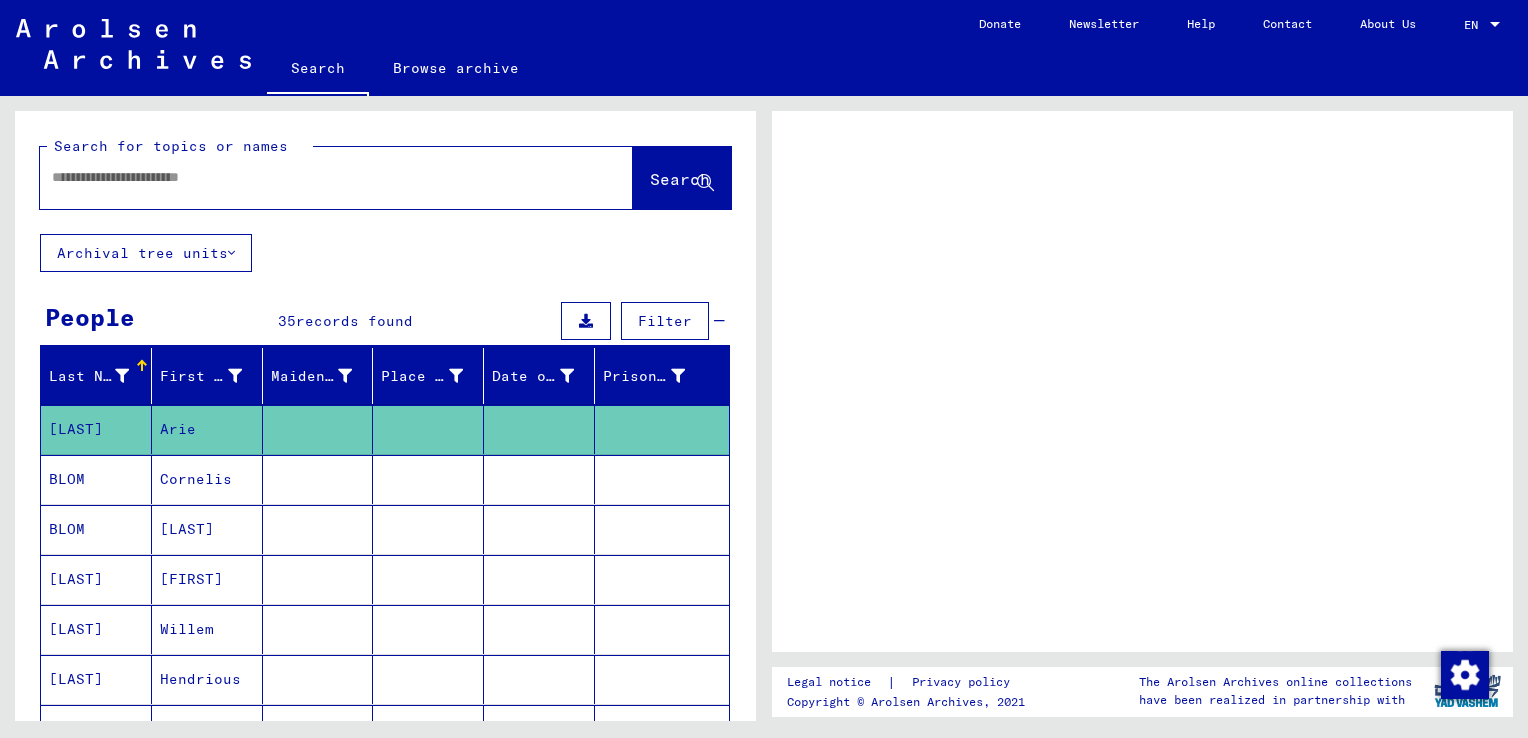 scroll, scrollTop: 0, scrollLeft: 0, axis: both 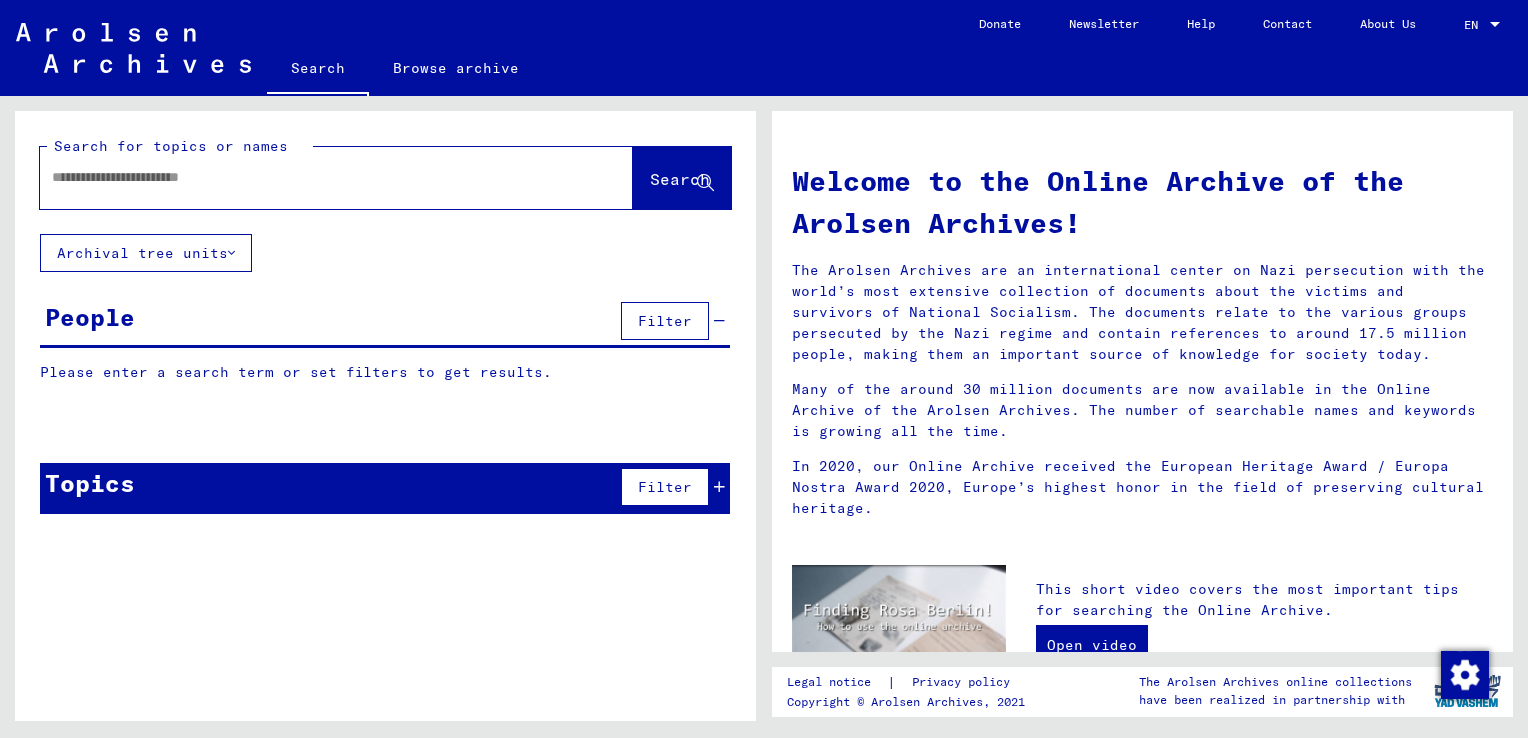 click at bounding box center [312, 177] 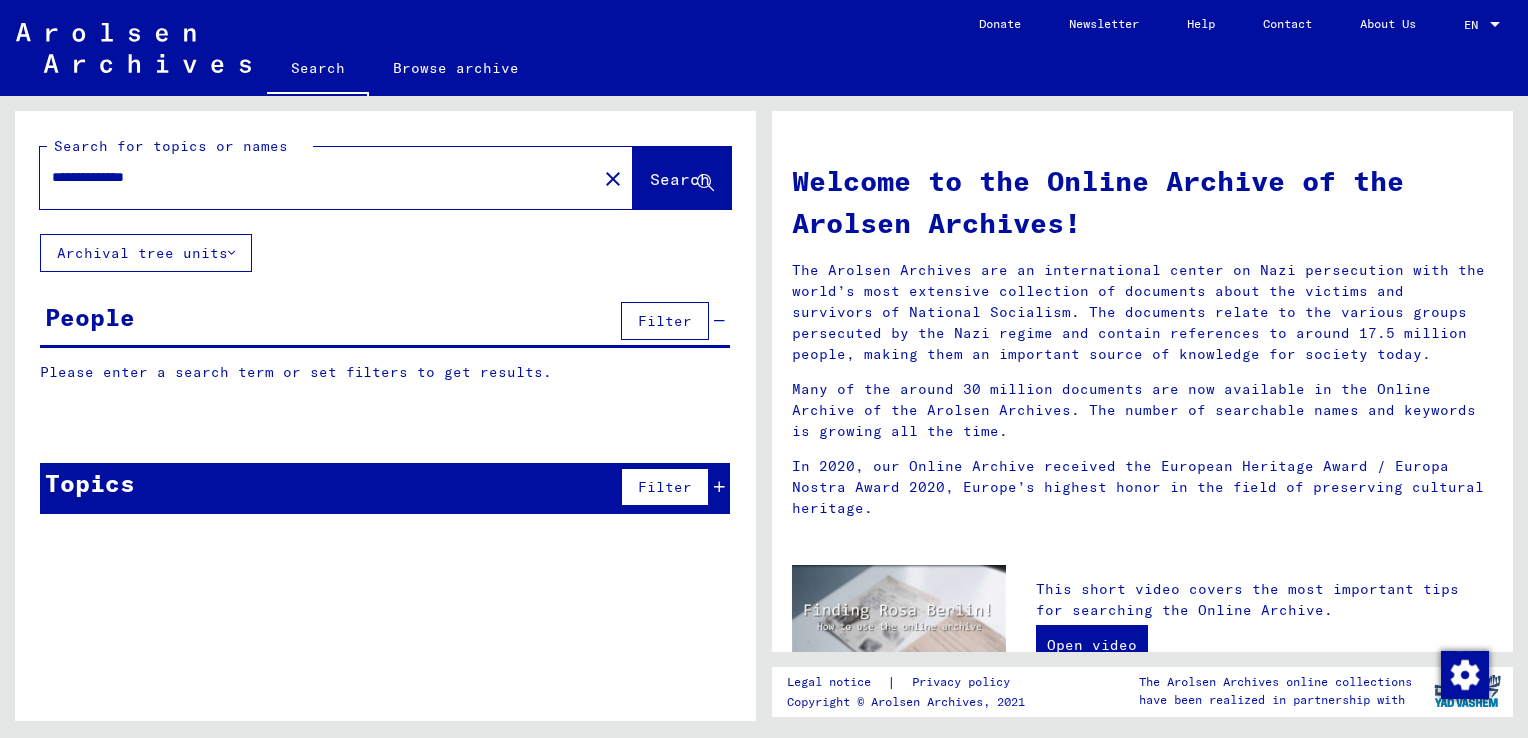 type on "*********" 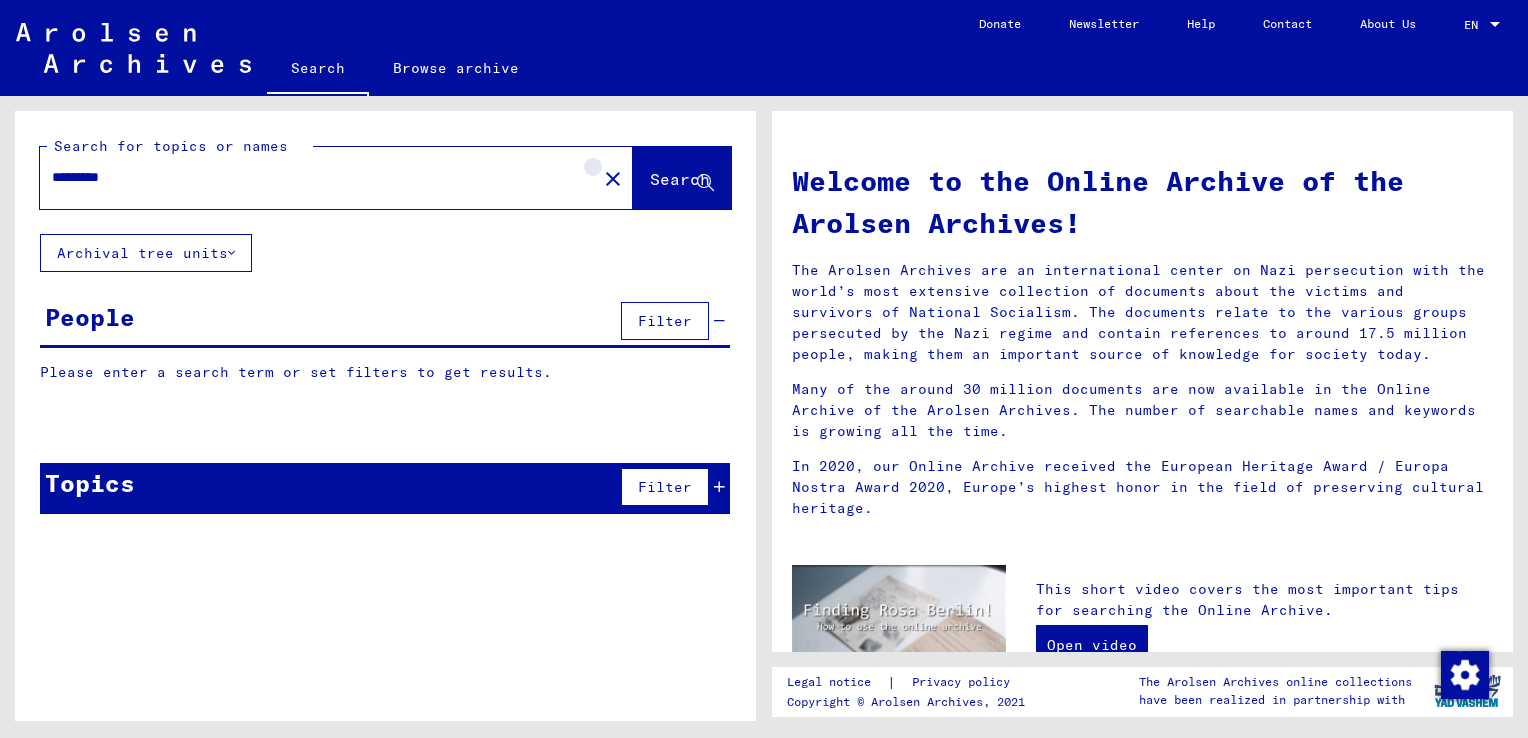 click on "close" 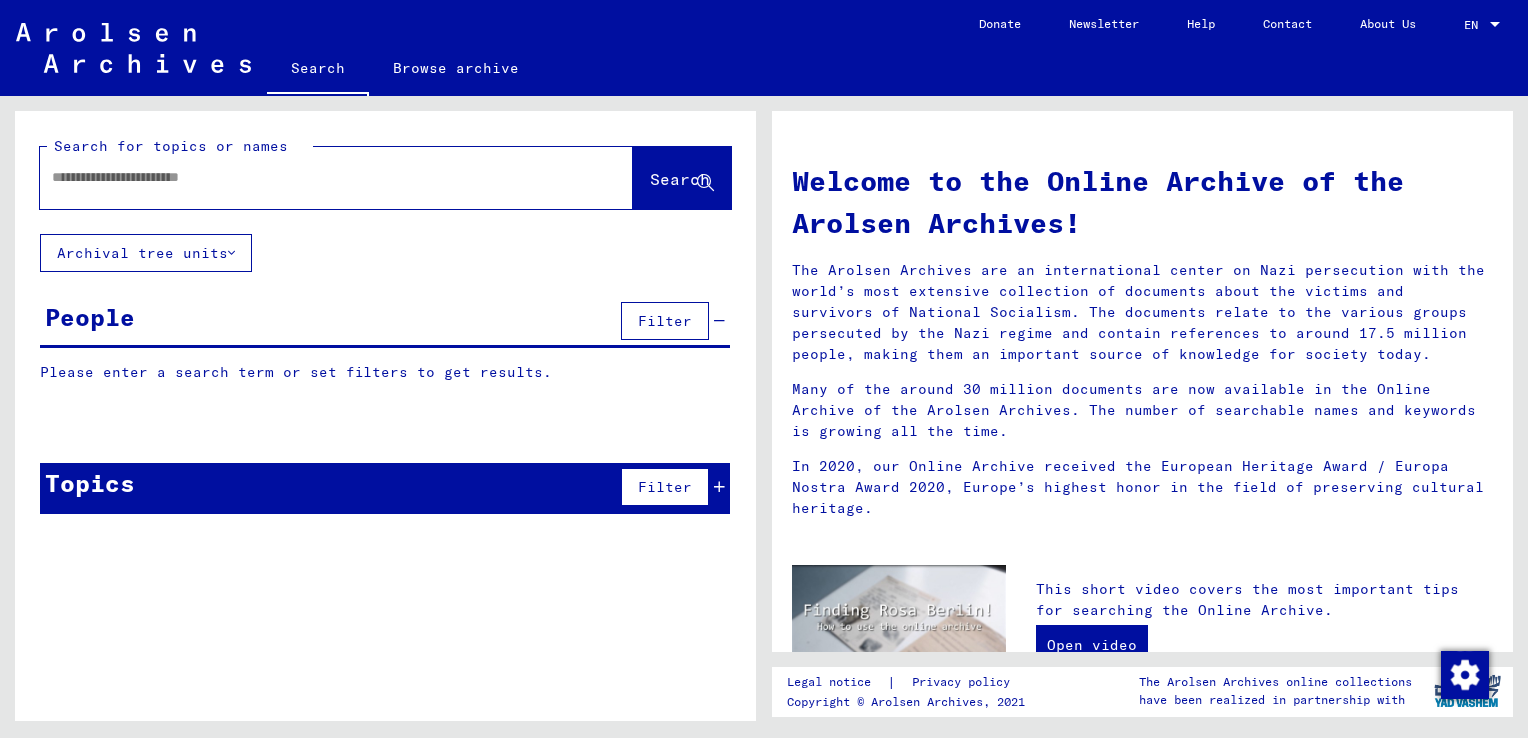 click at bounding box center [312, 177] 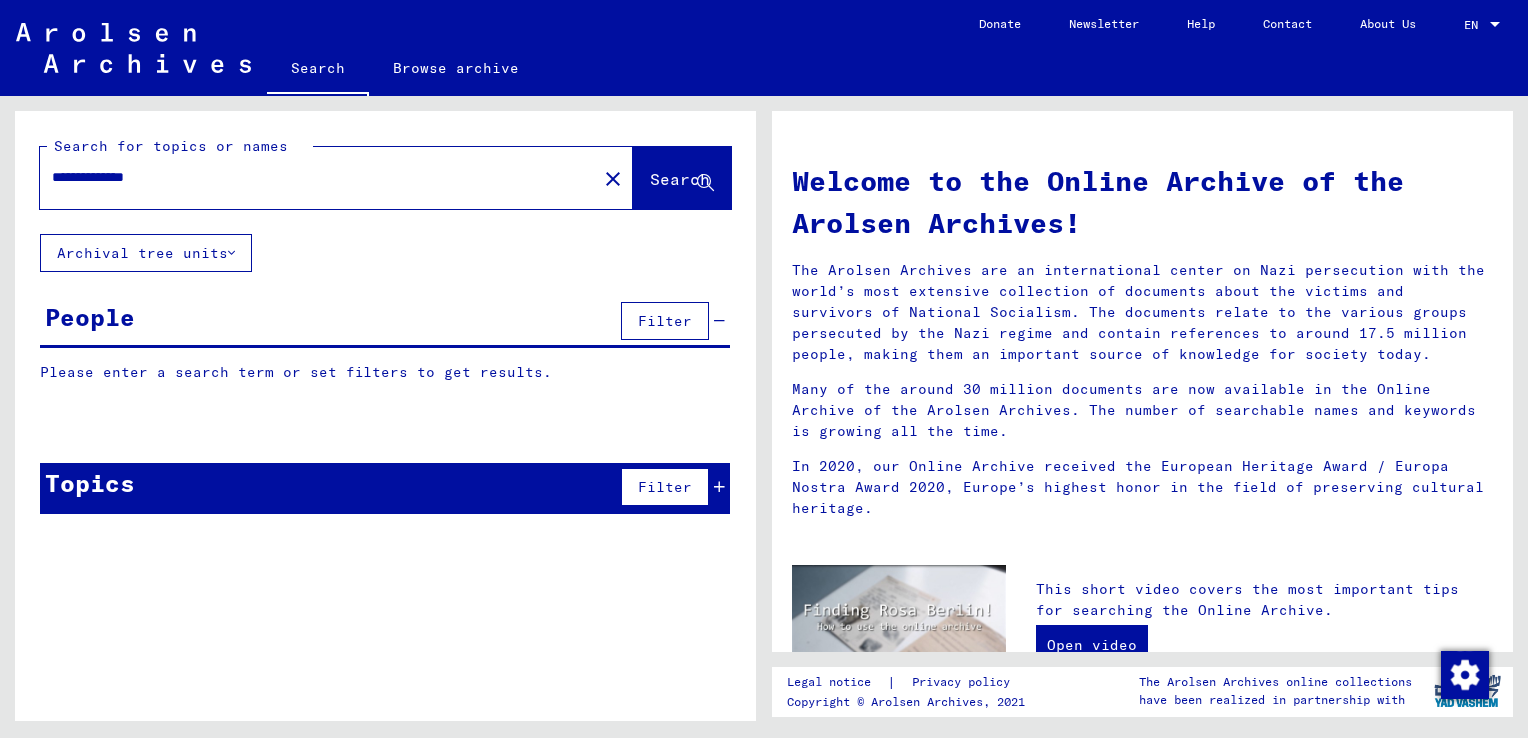 type on "**********" 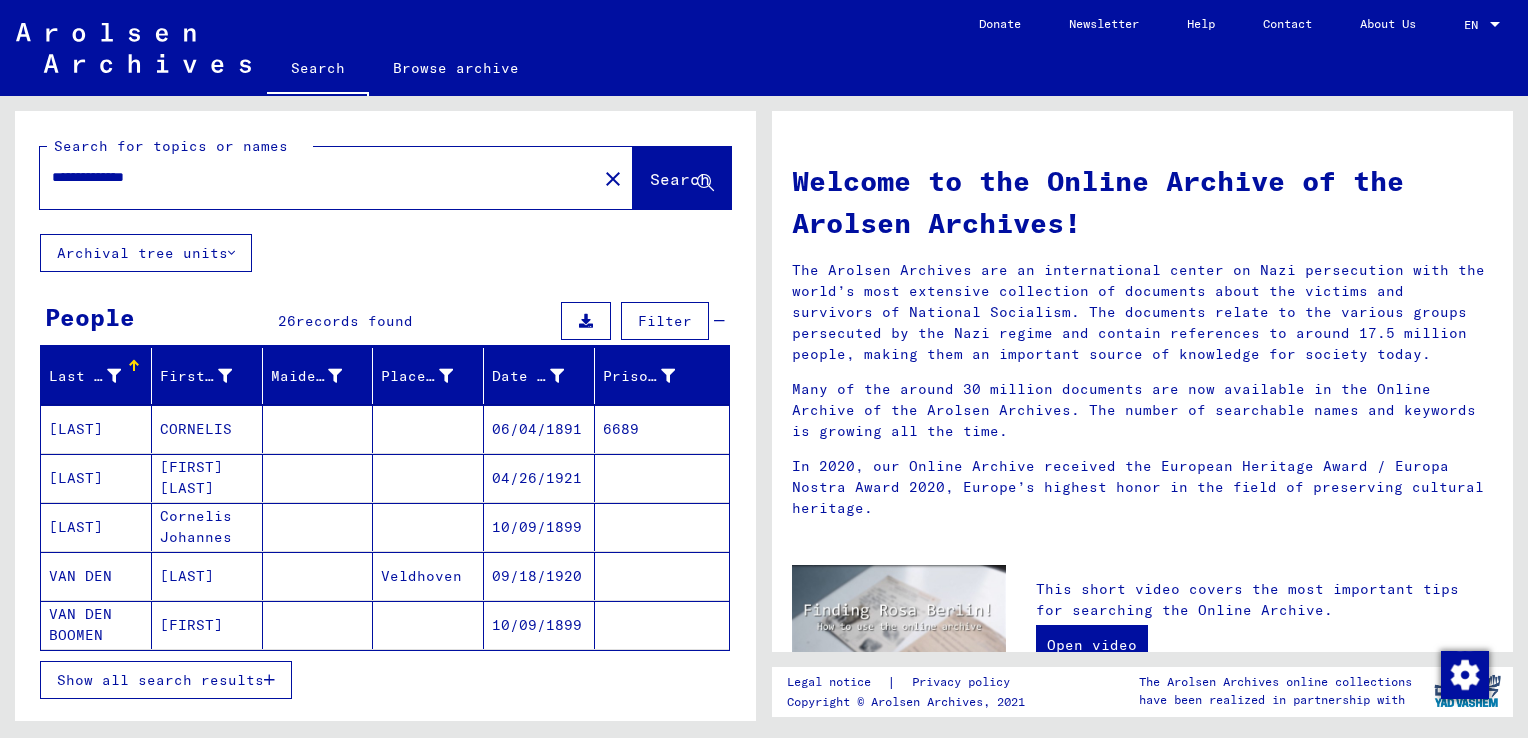 click on "VAN DEN" at bounding box center [96, 625] 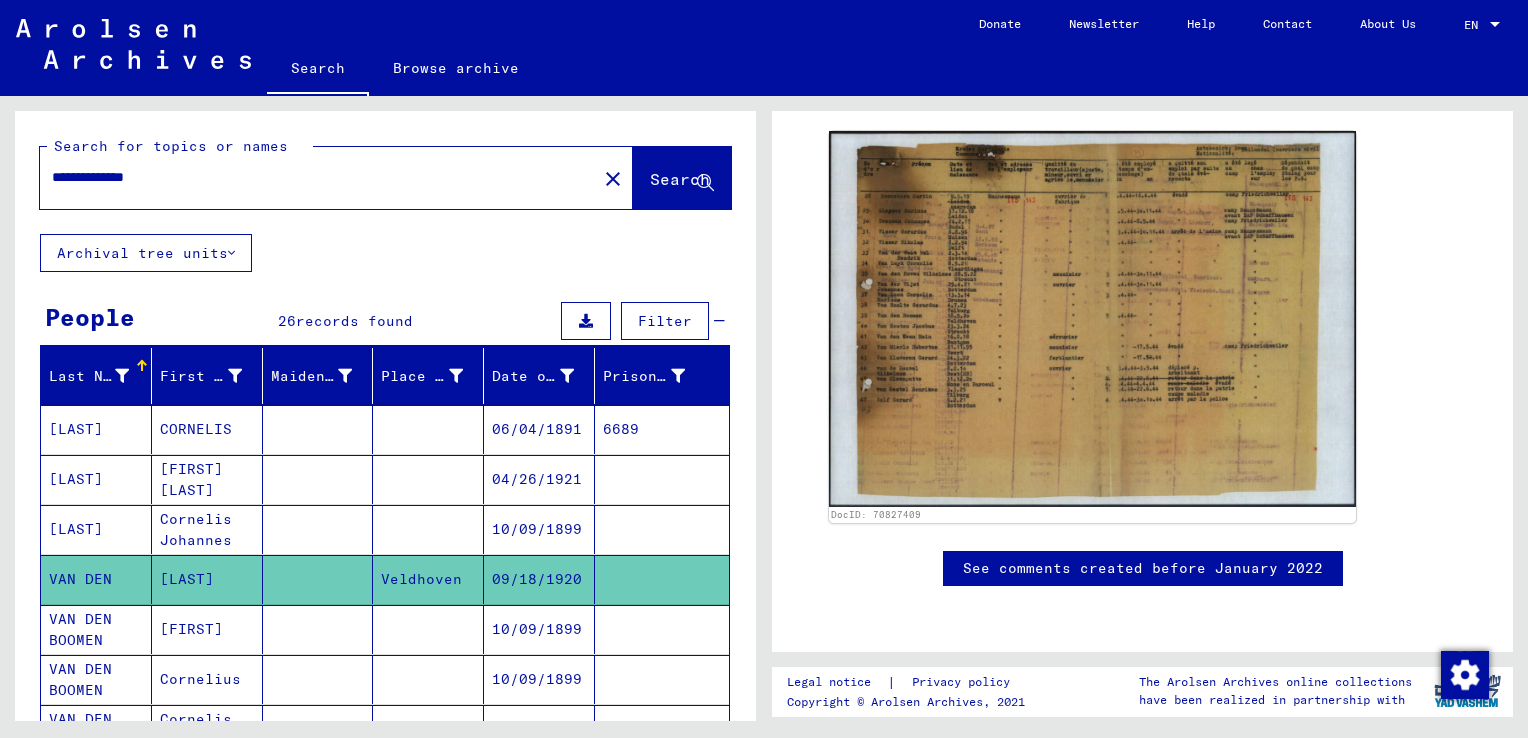 scroll, scrollTop: 400, scrollLeft: 0, axis: vertical 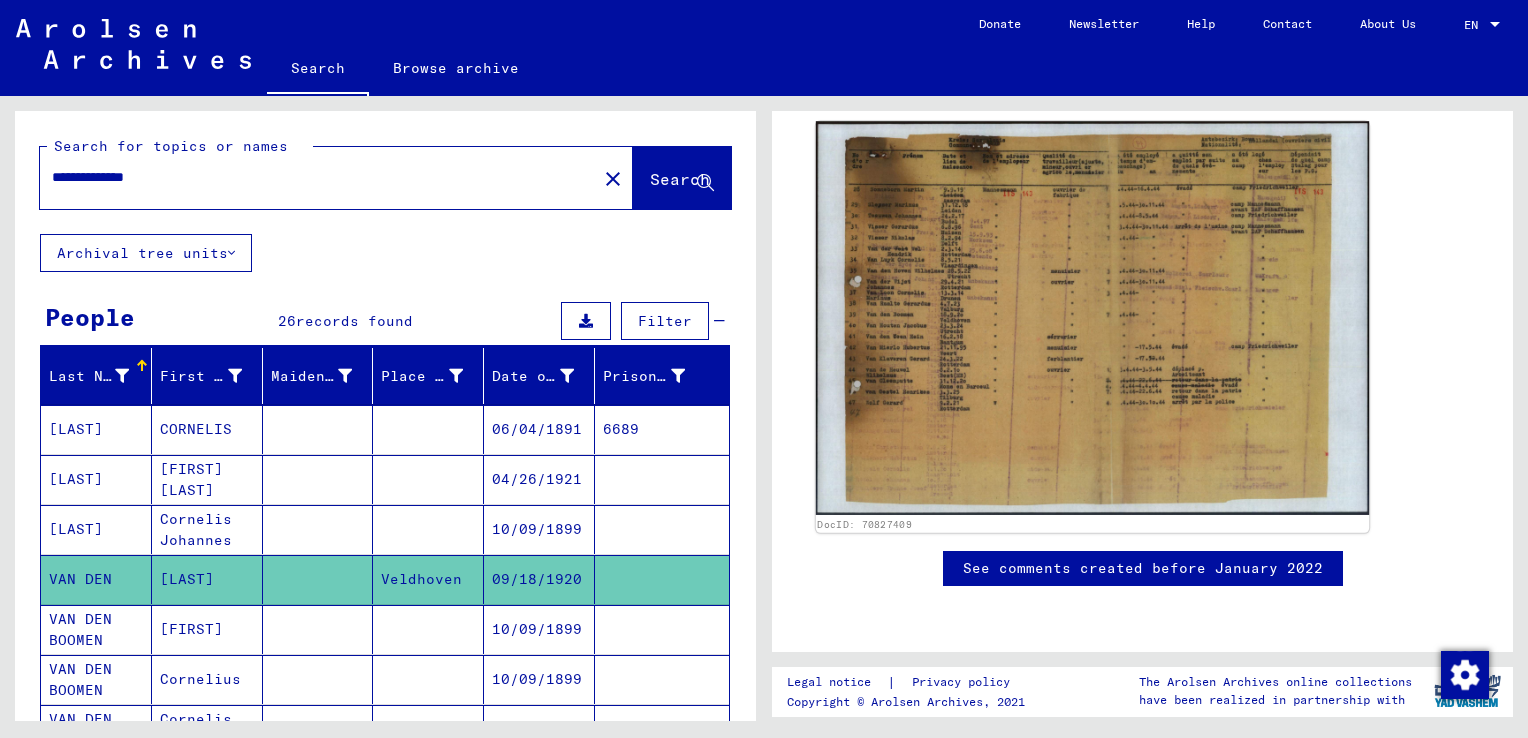 click 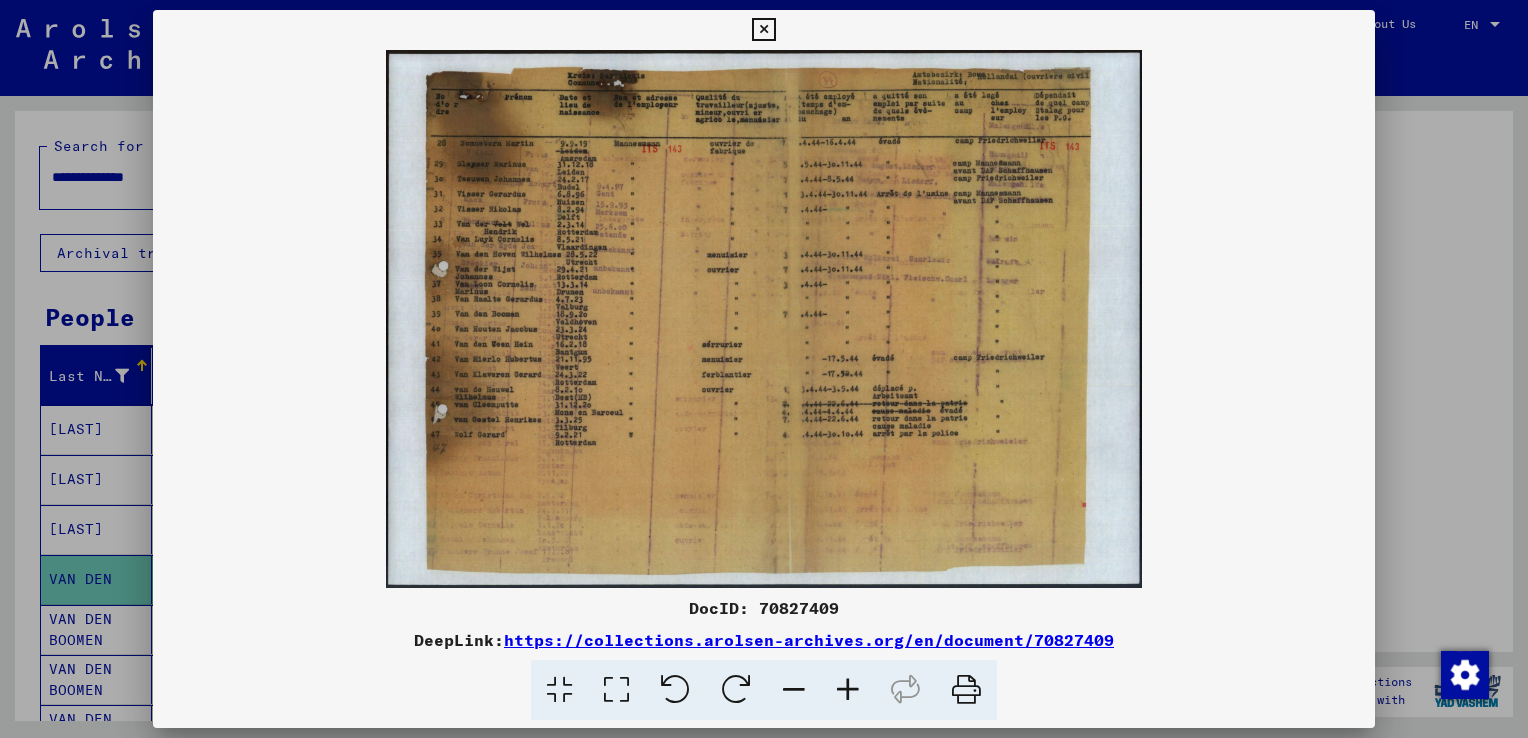 click at bounding box center [848, 690] 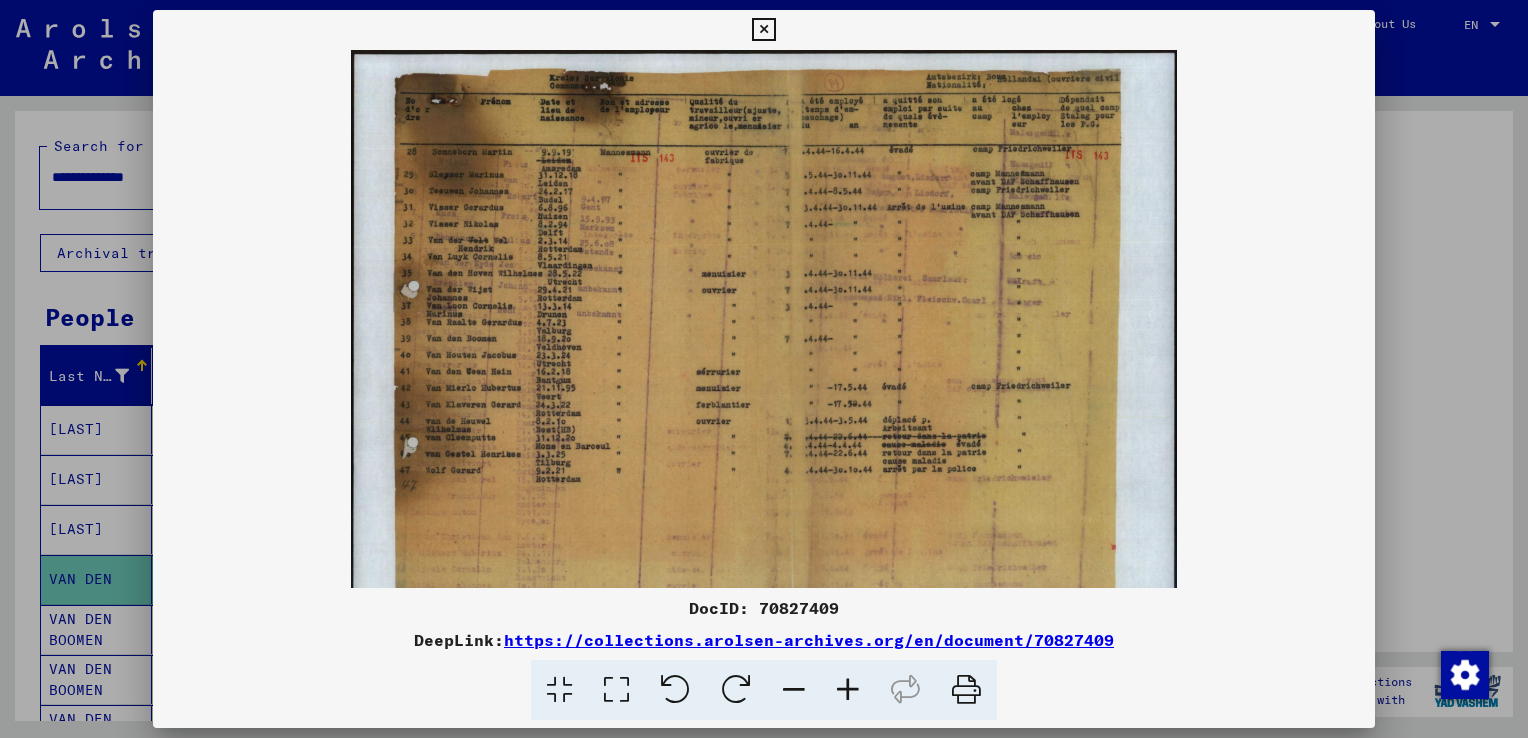 click at bounding box center [848, 690] 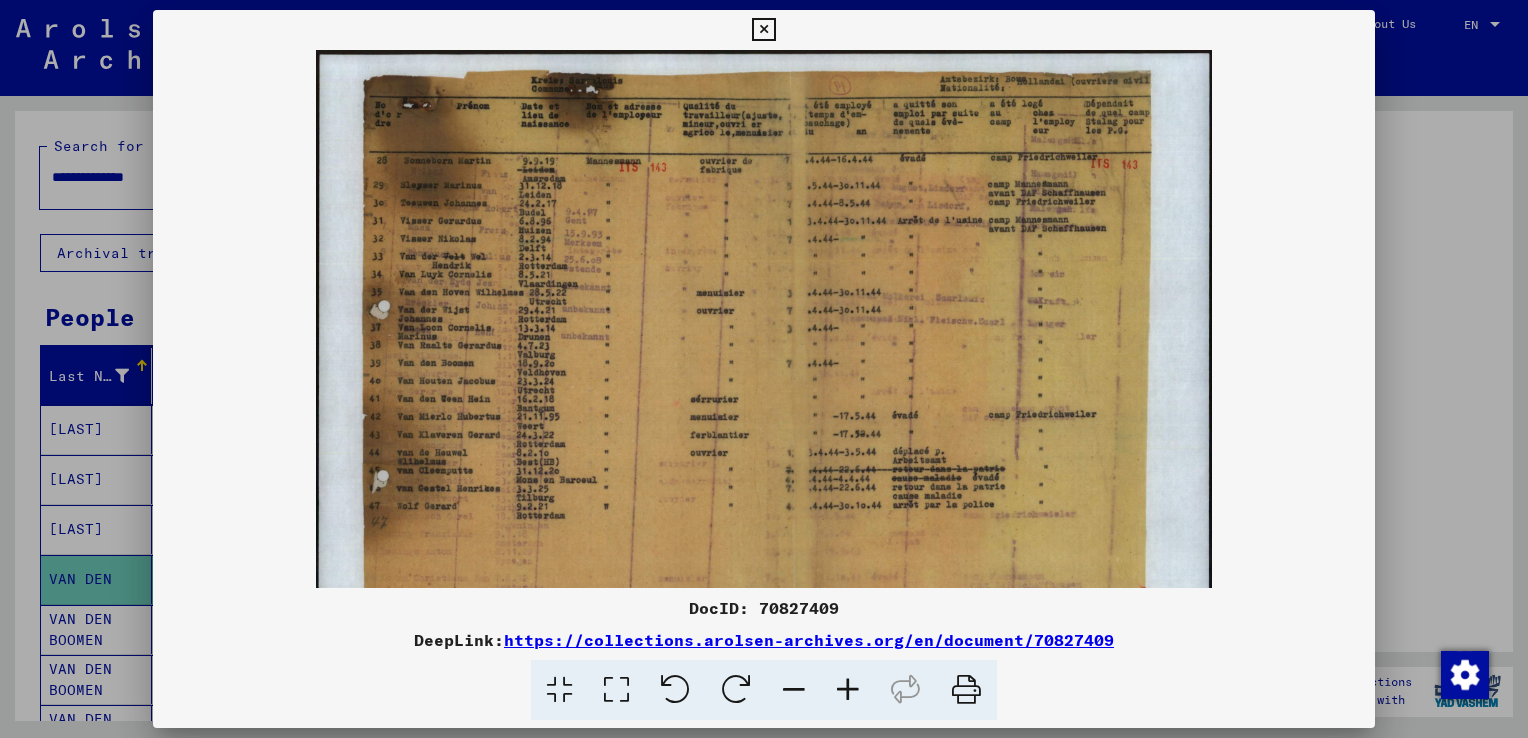 click at bounding box center [848, 690] 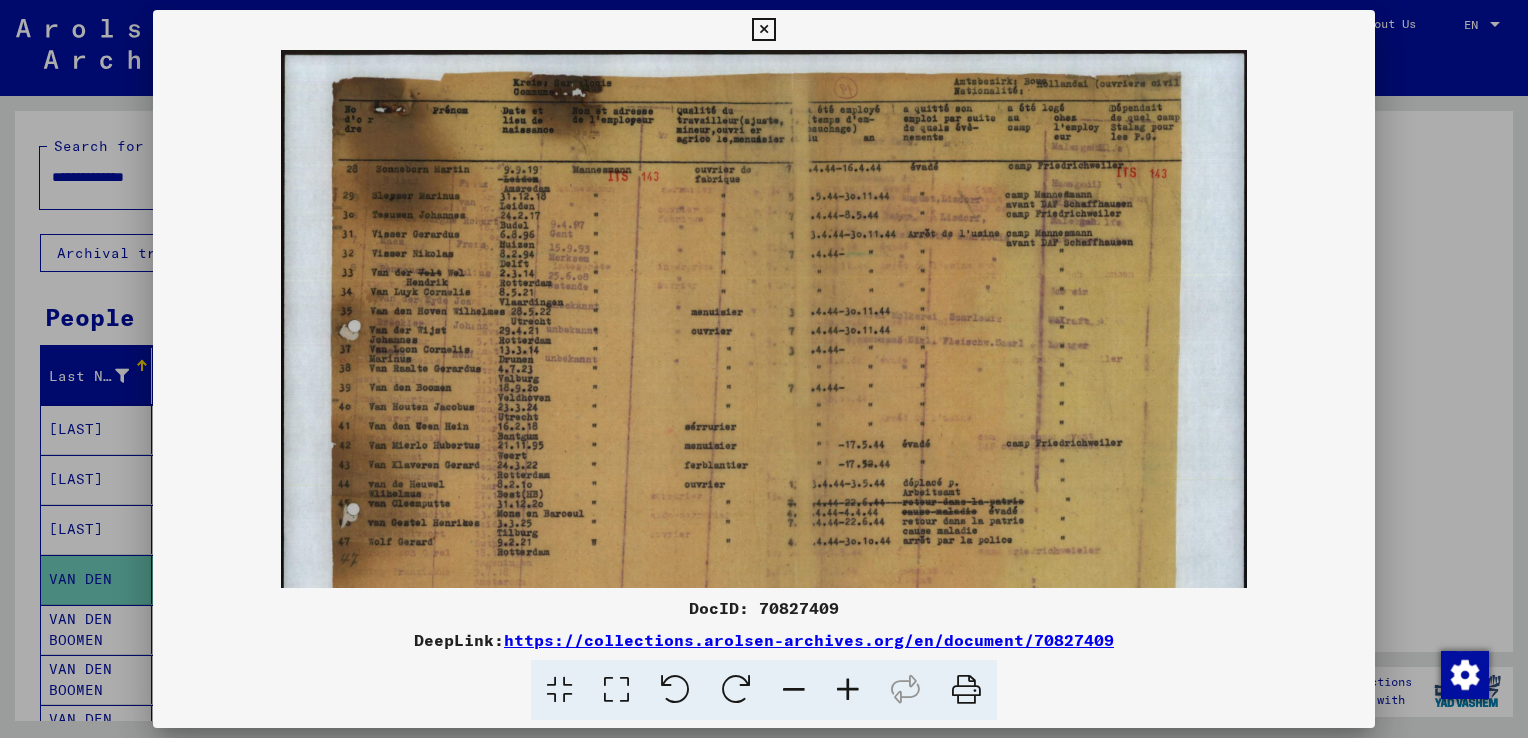 click at bounding box center [848, 690] 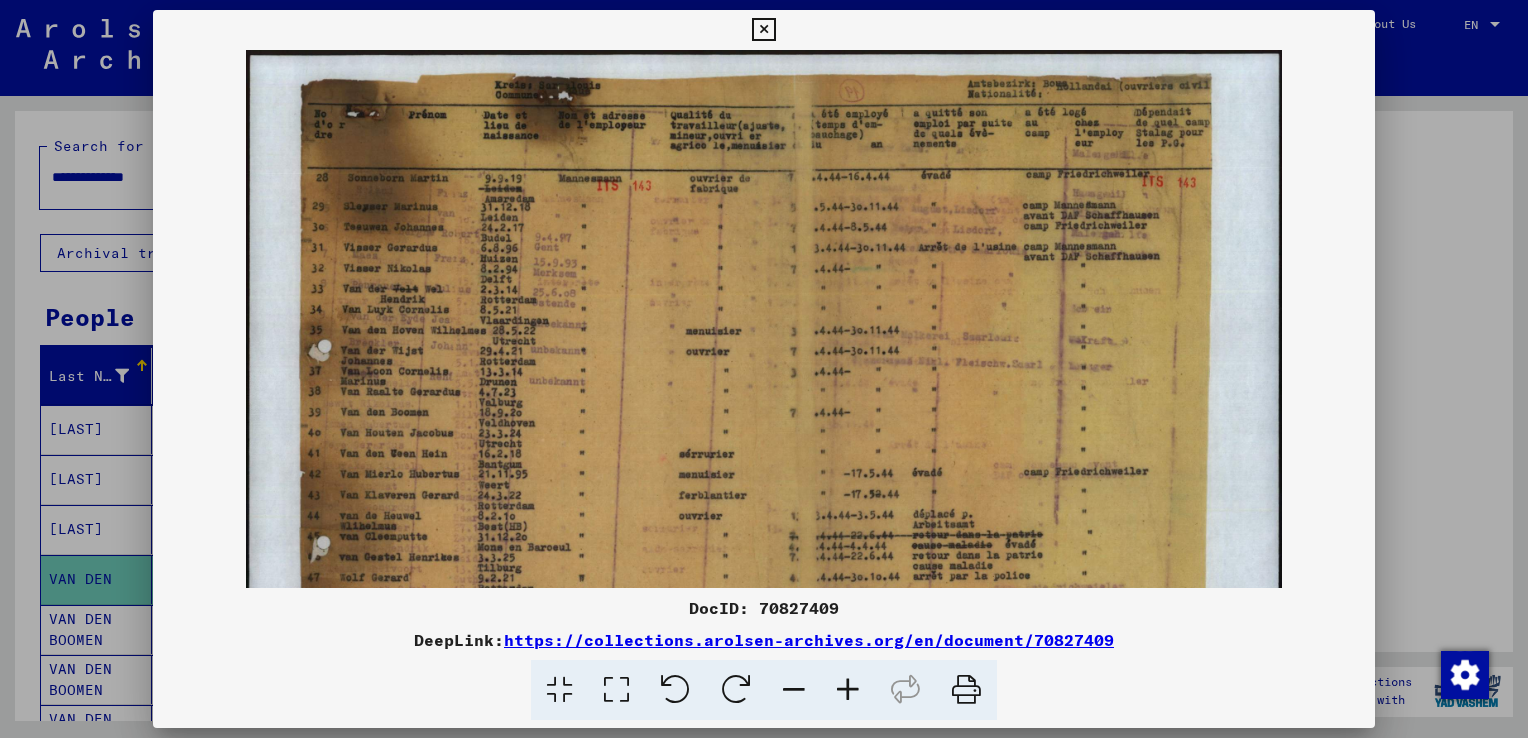 click at bounding box center [848, 690] 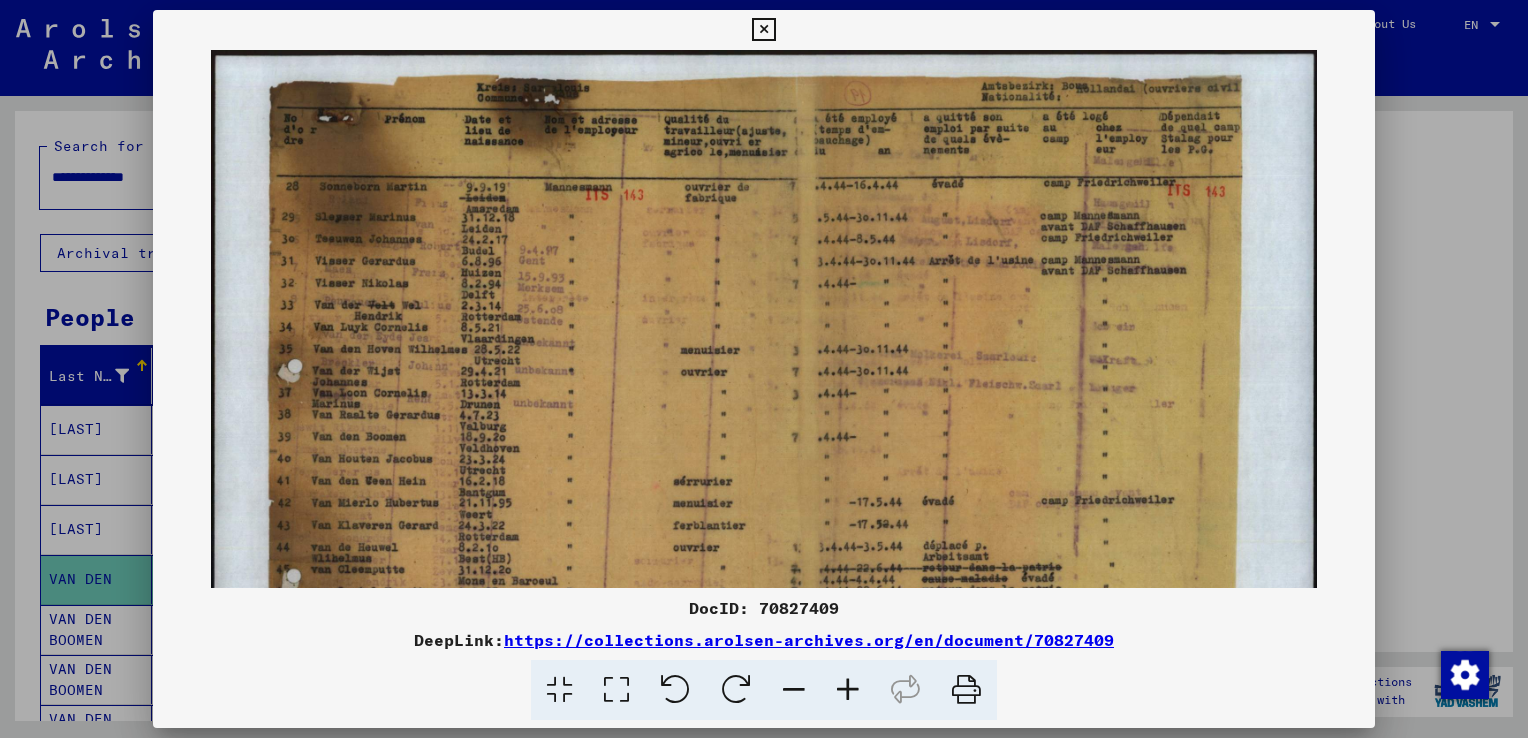 click at bounding box center [848, 690] 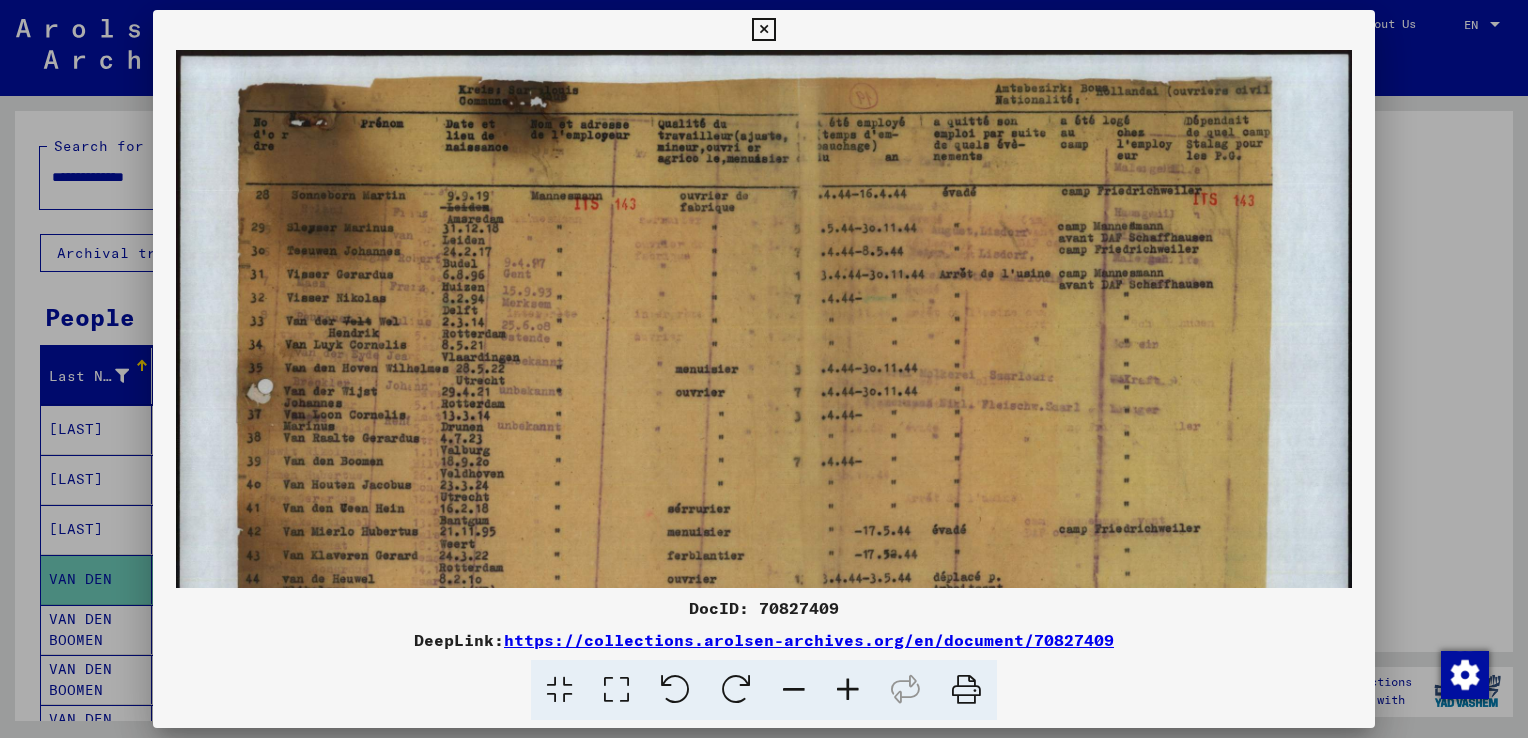 click at bounding box center [848, 690] 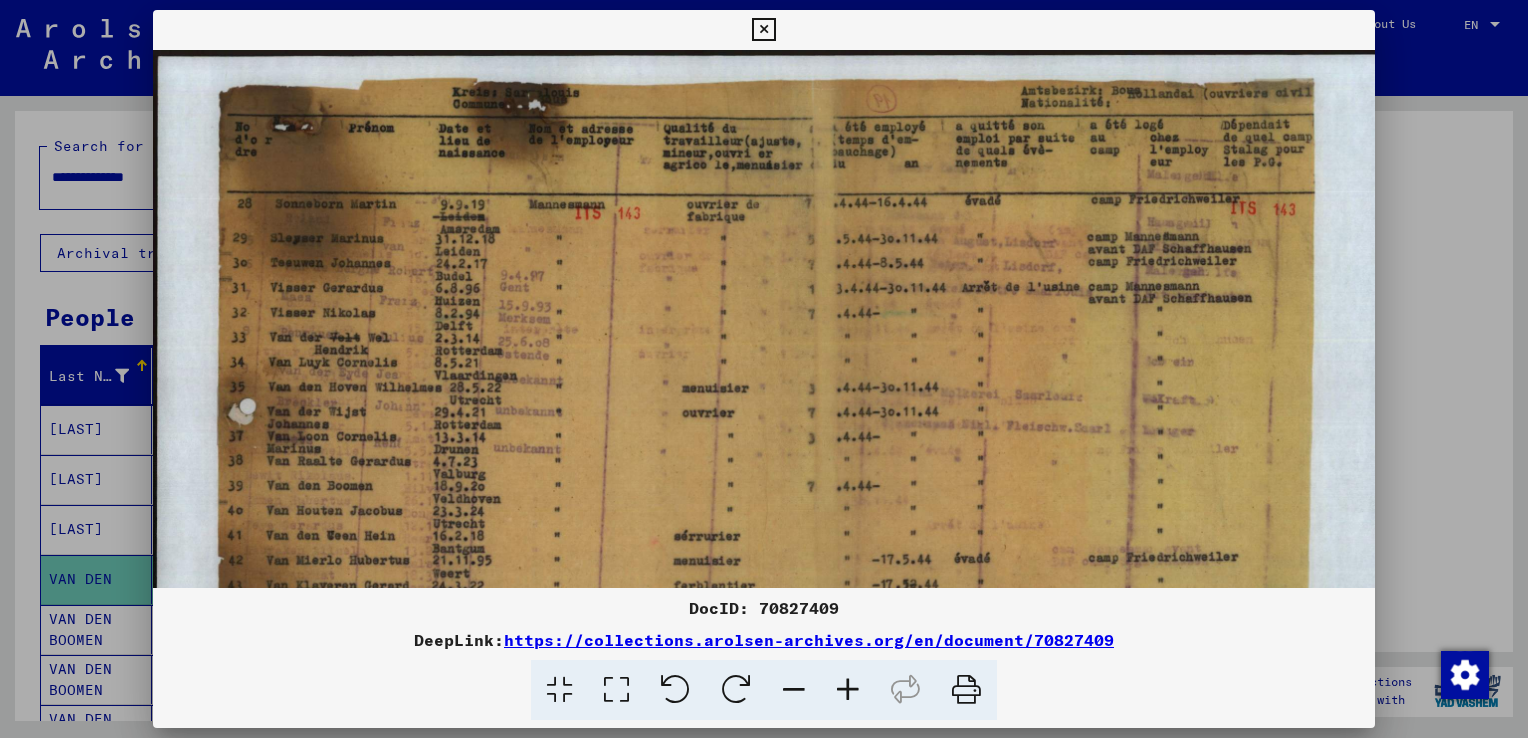 click at bounding box center [848, 690] 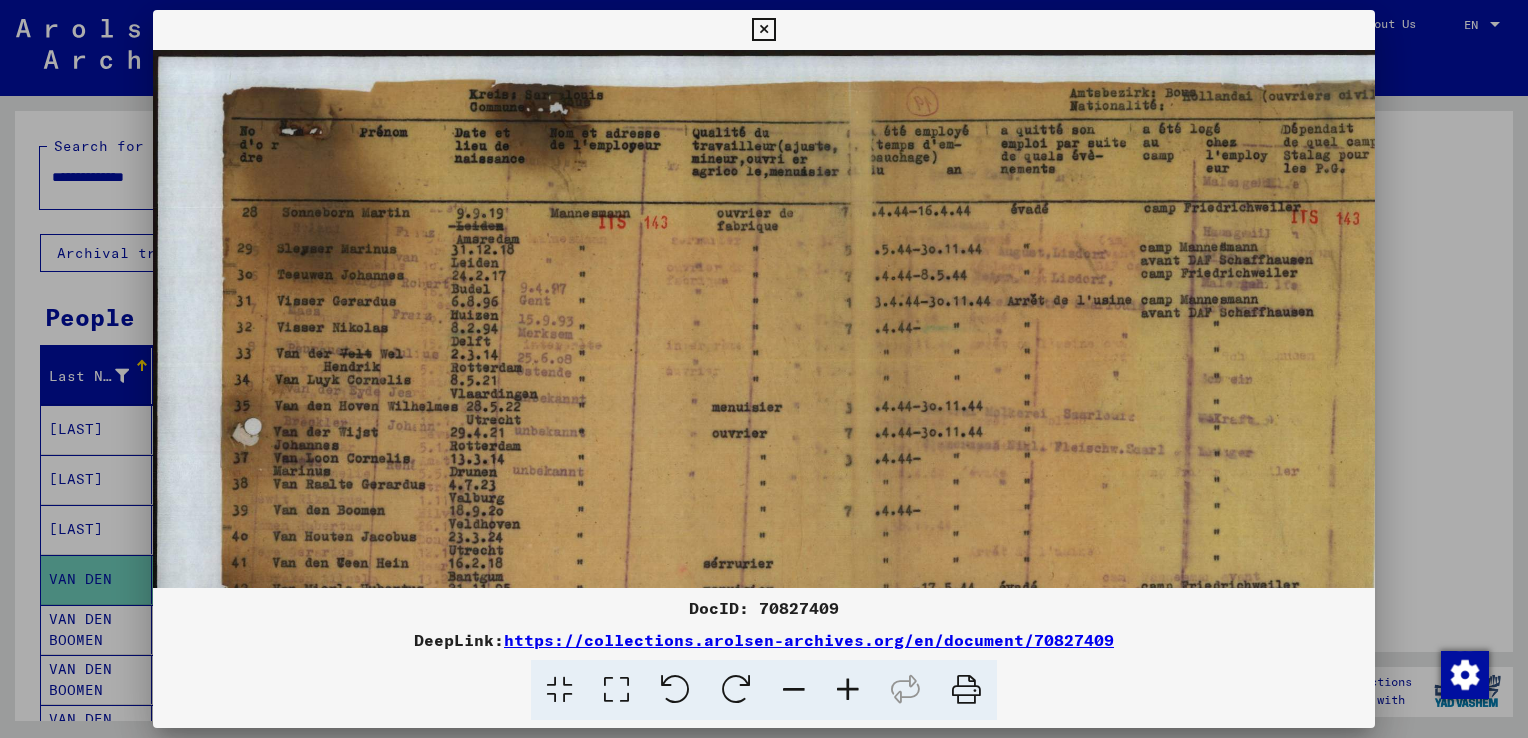 click at bounding box center [848, 690] 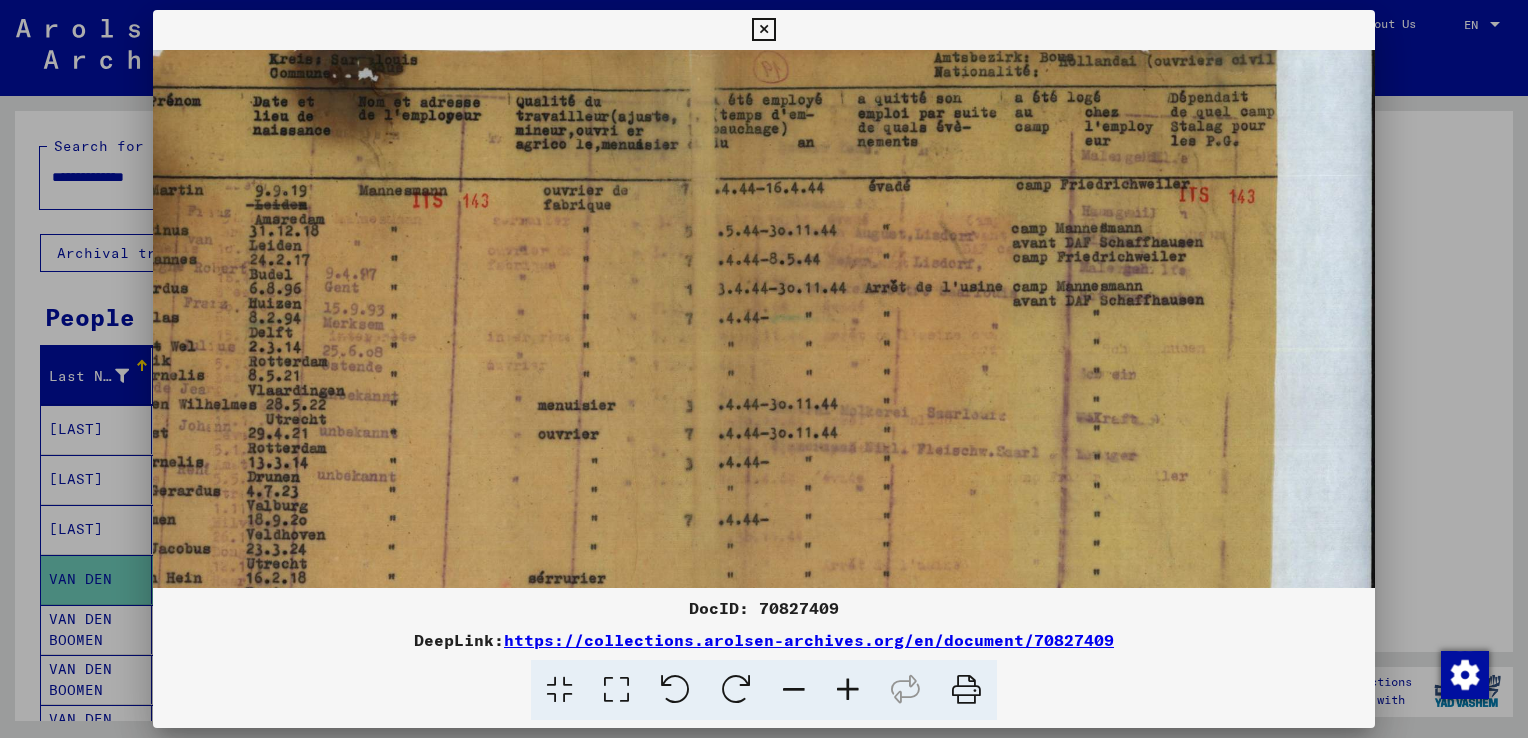 scroll, scrollTop: 40, scrollLeft: 234, axis: both 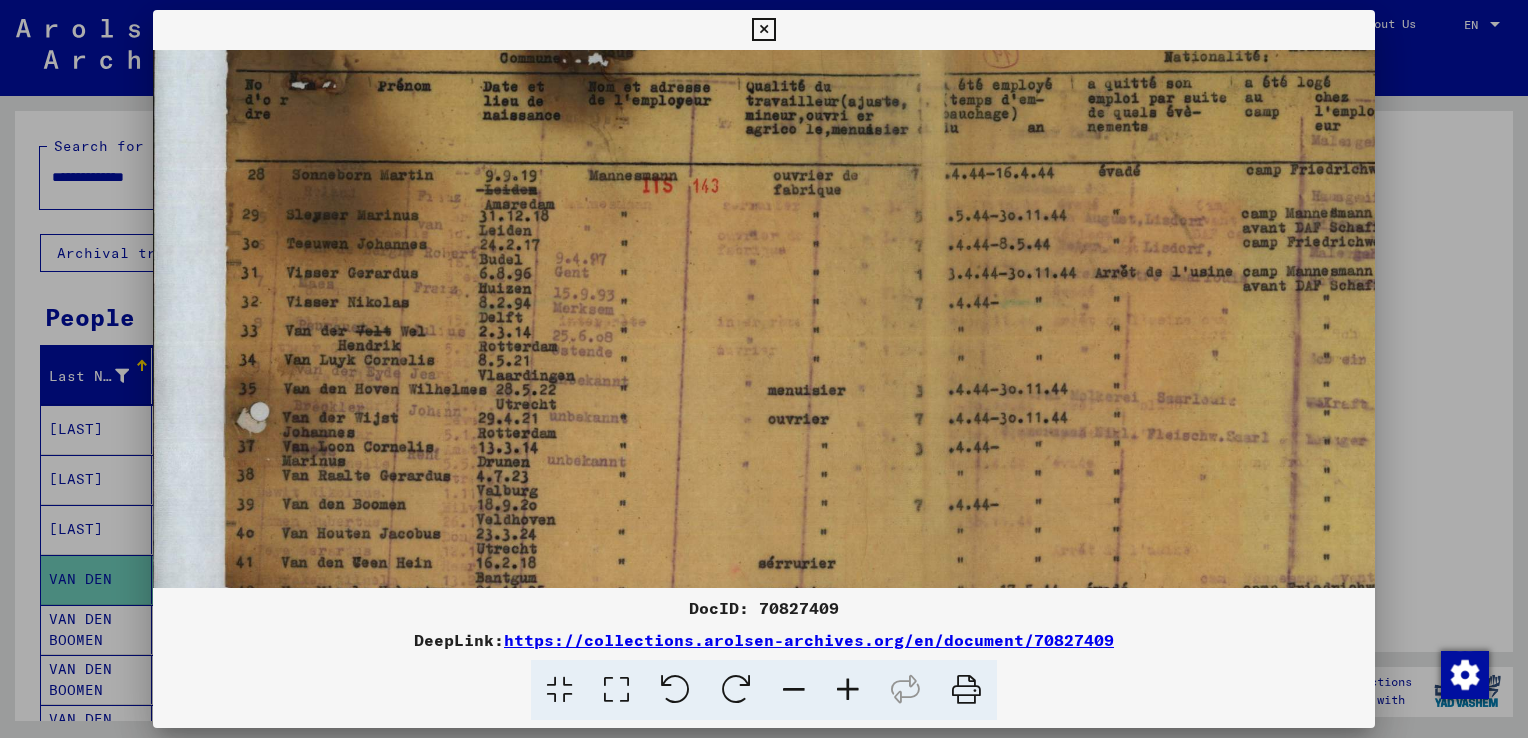 drag, startPoint x: 313, startPoint y: 341, endPoint x: 600, endPoint y: 374, distance: 288.891 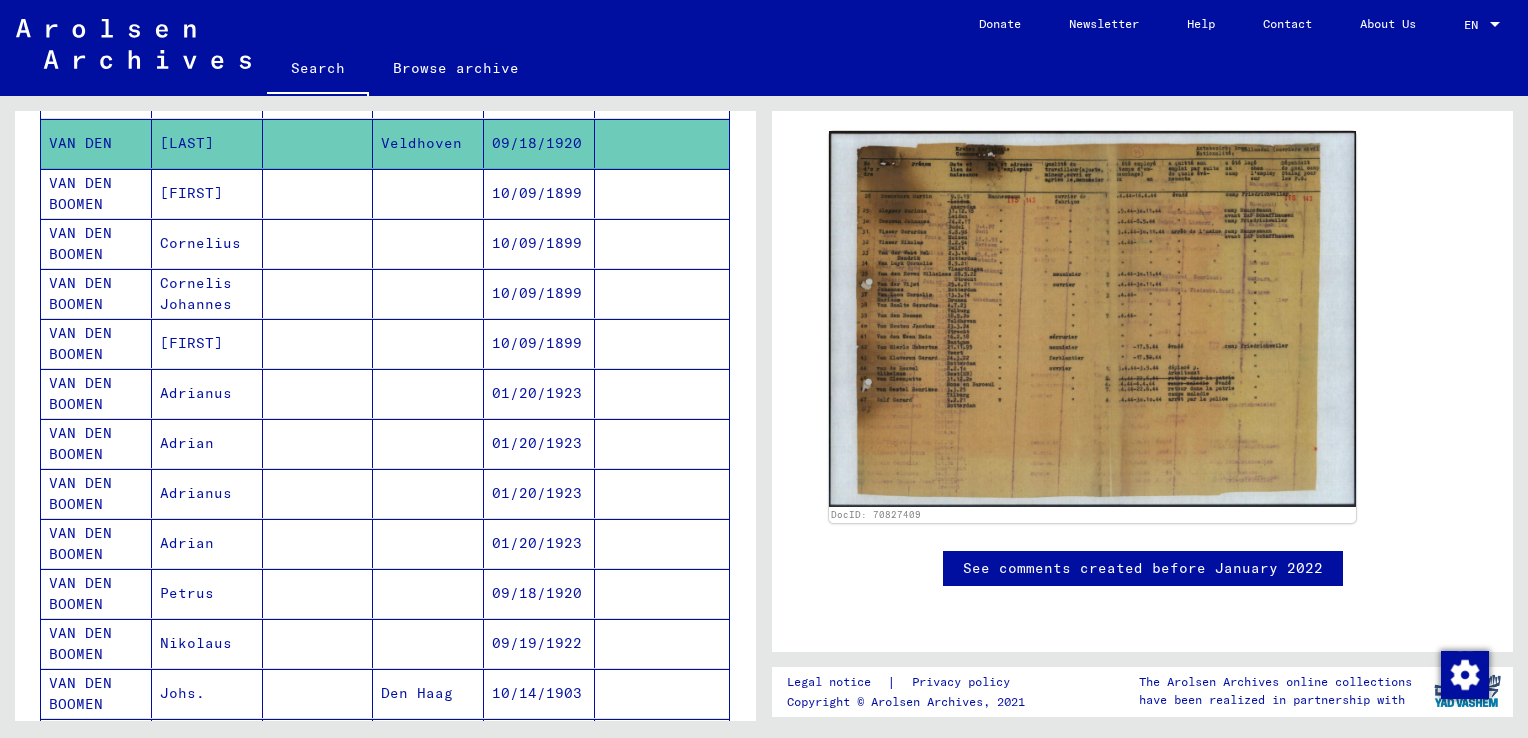 scroll, scrollTop: 452, scrollLeft: 0, axis: vertical 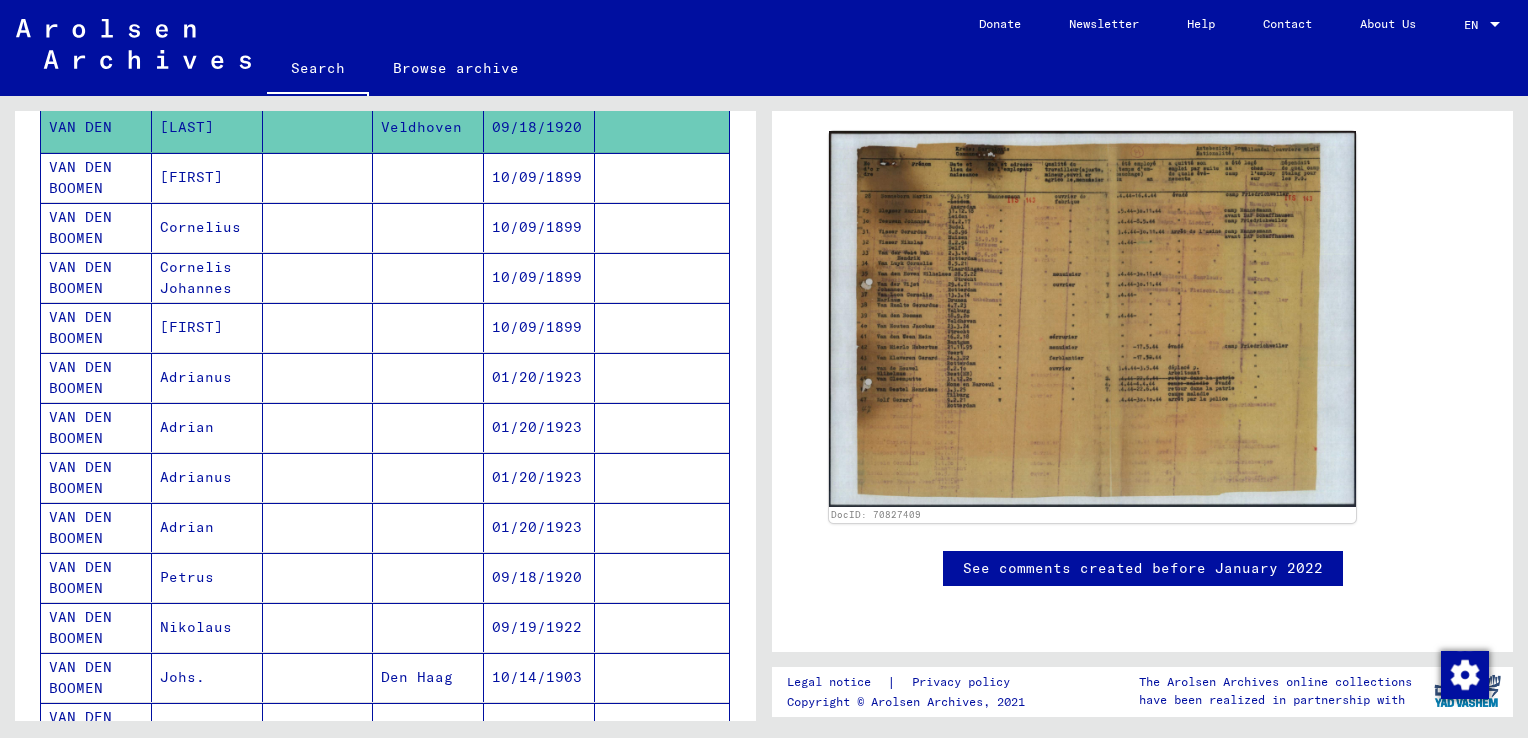 click on "09/18/1920" at bounding box center [539, 627] 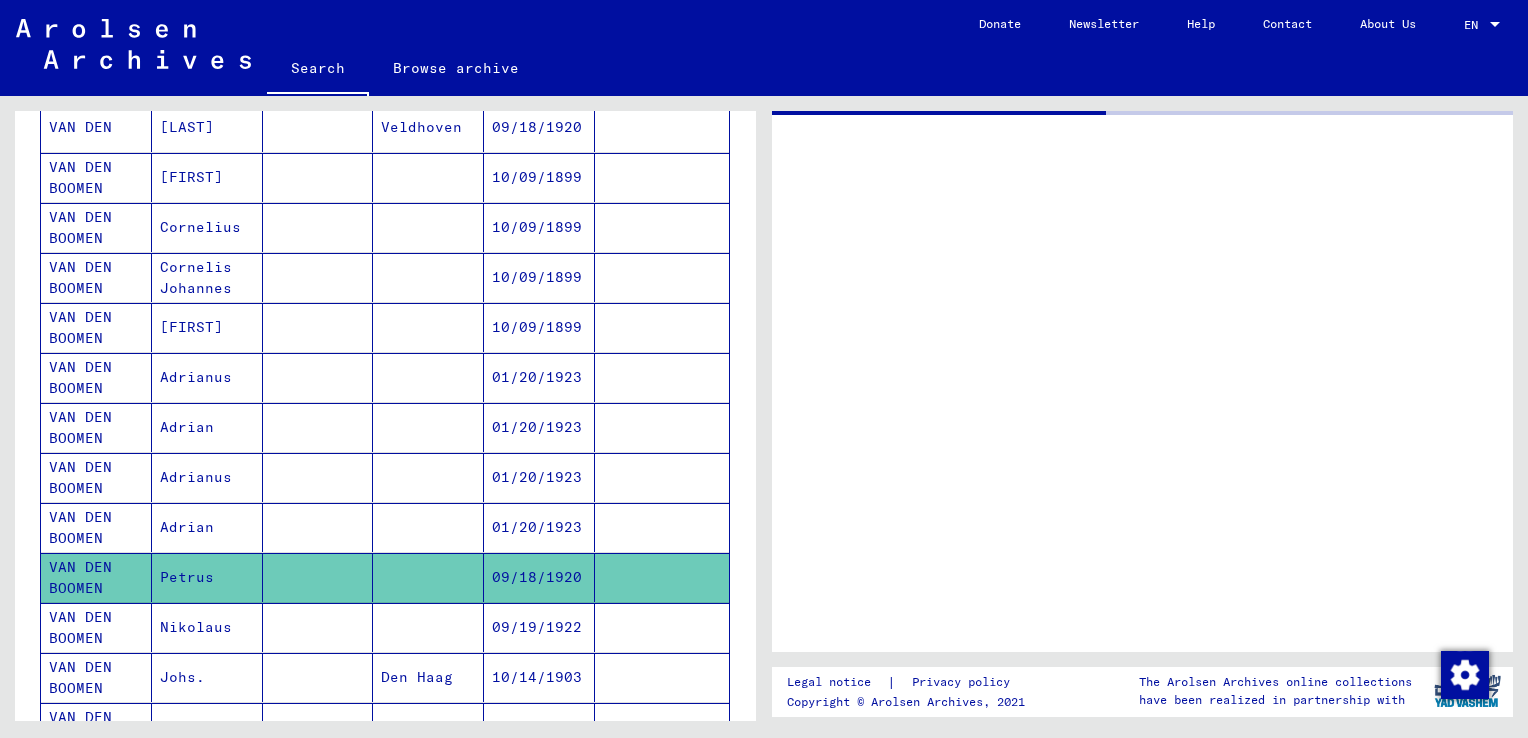 scroll, scrollTop: 0, scrollLeft: 0, axis: both 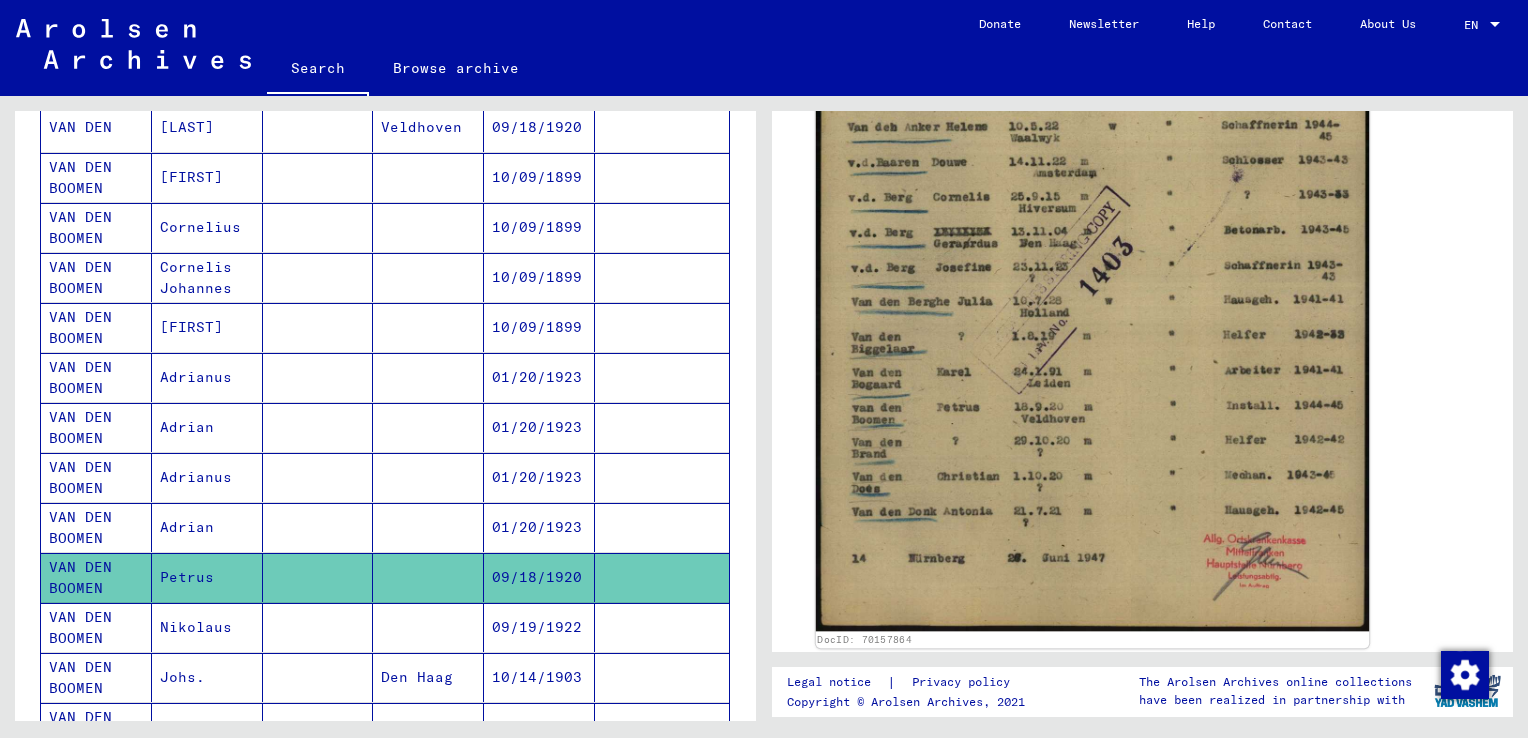 click 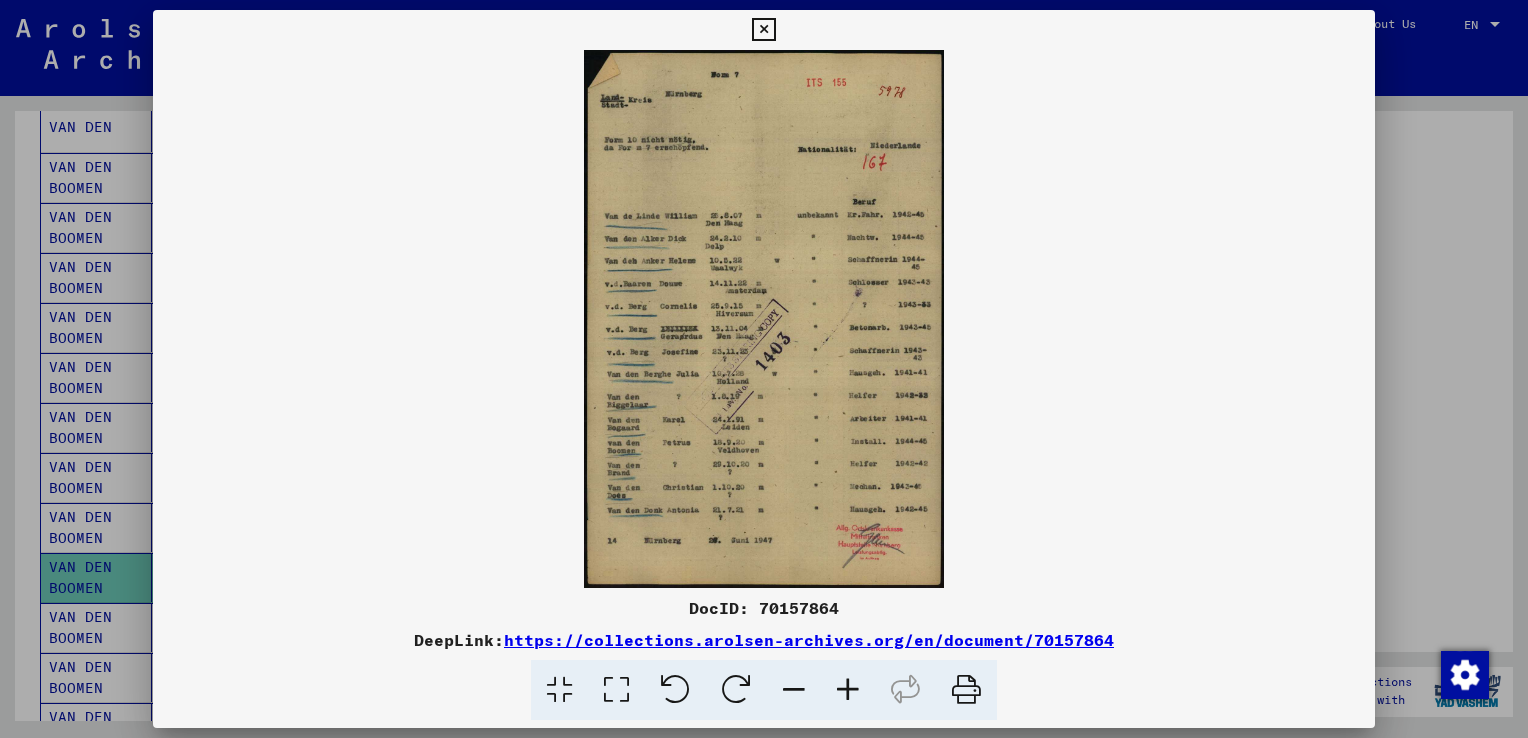click at bounding box center [848, 690] 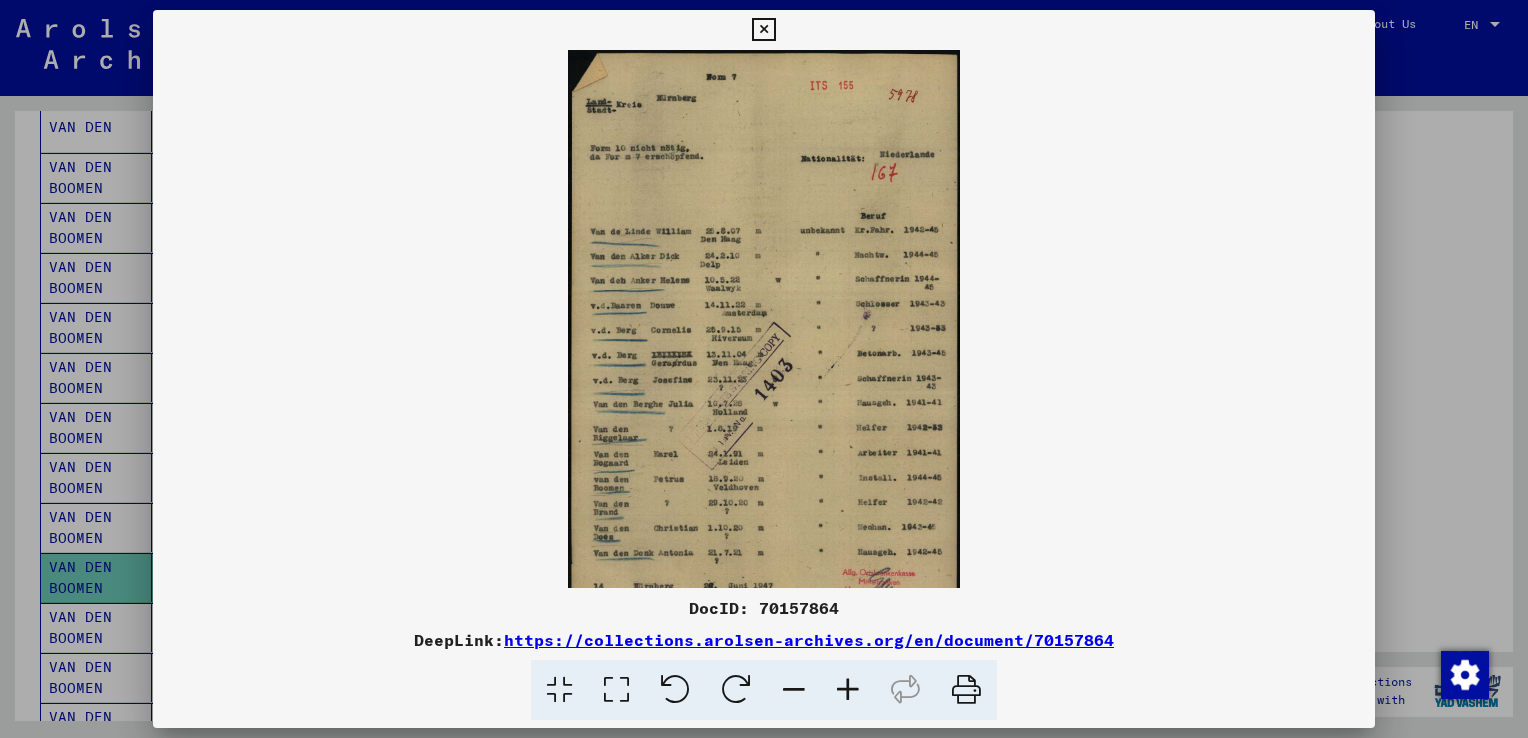 click at bounding box center [848, 690] 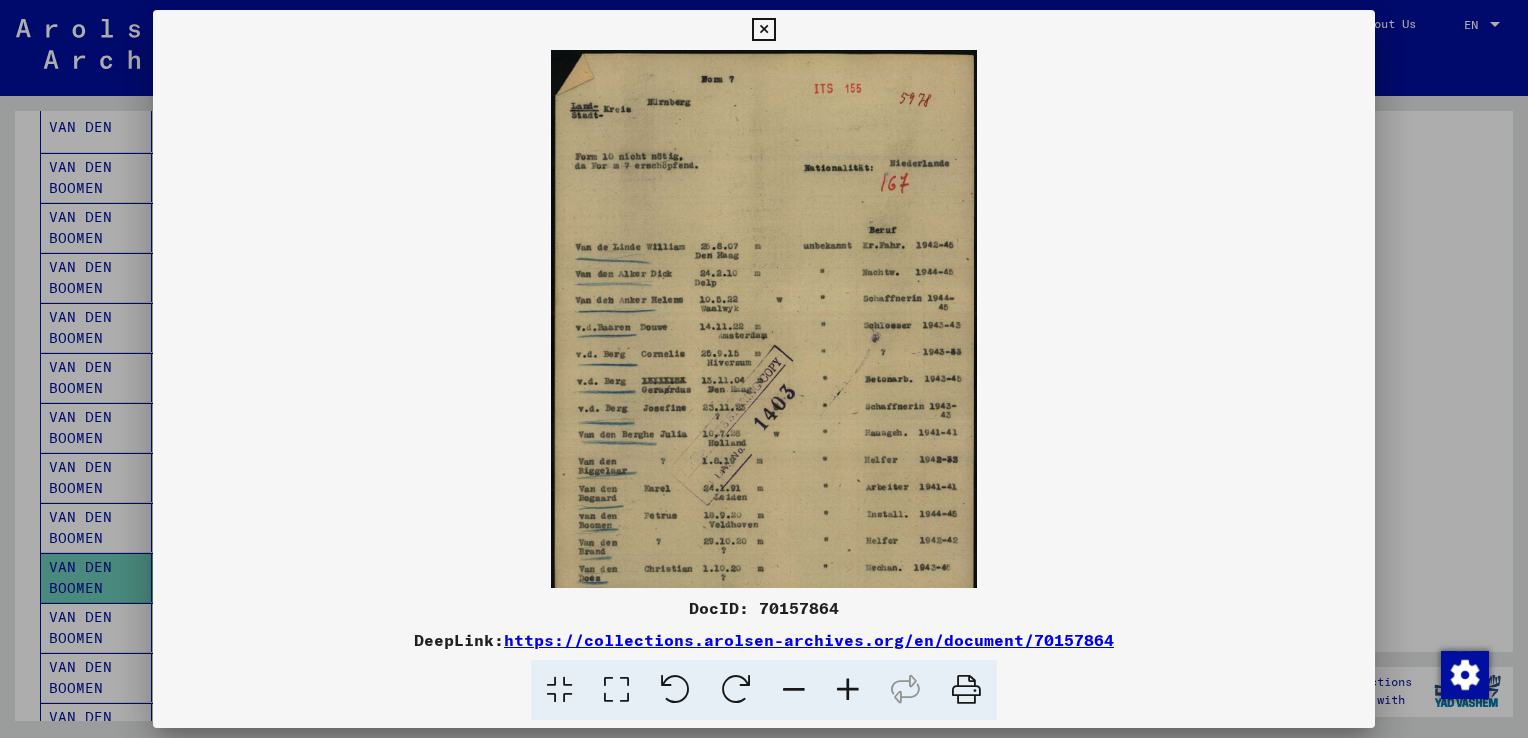 click at bounding box center [848, 690] 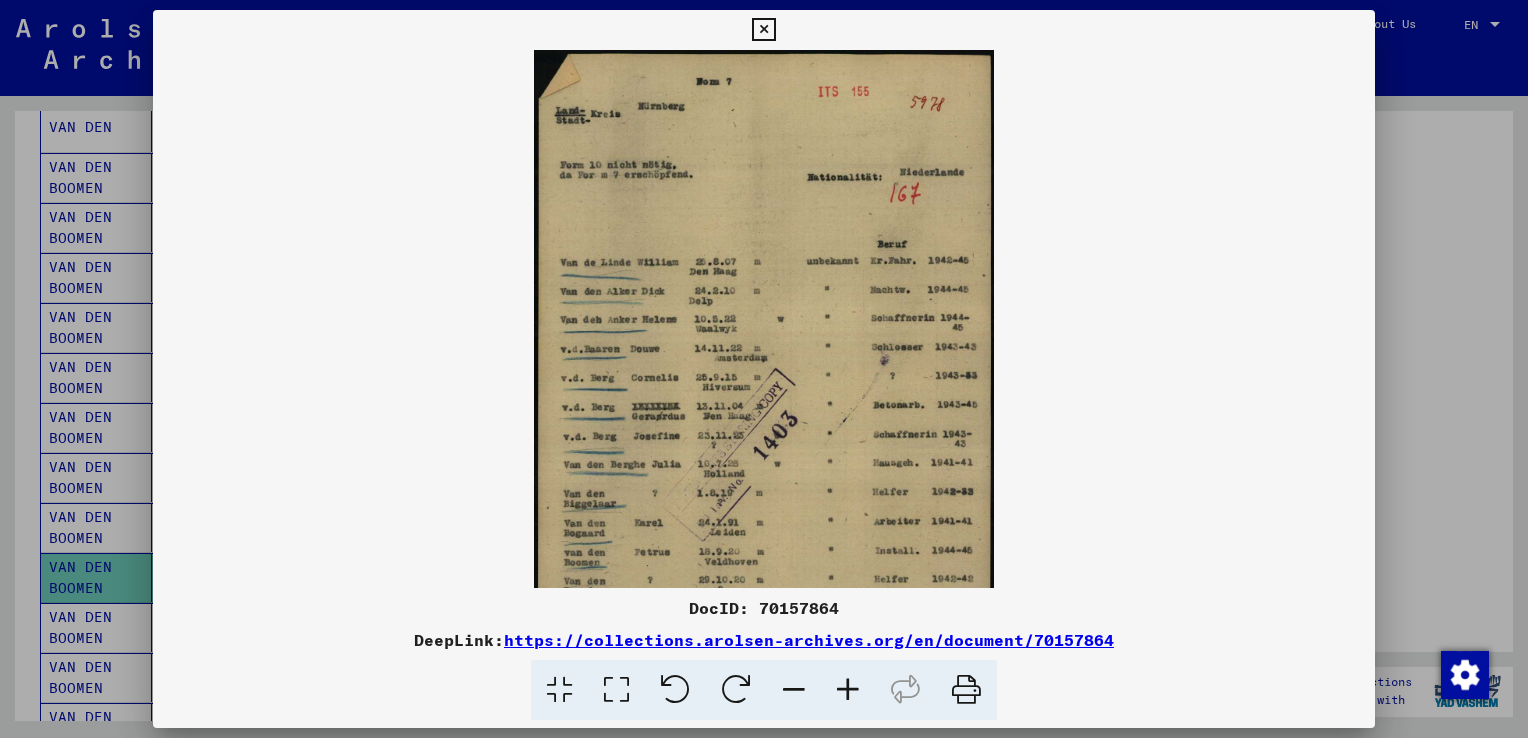 click at bounding box center [848, 690] 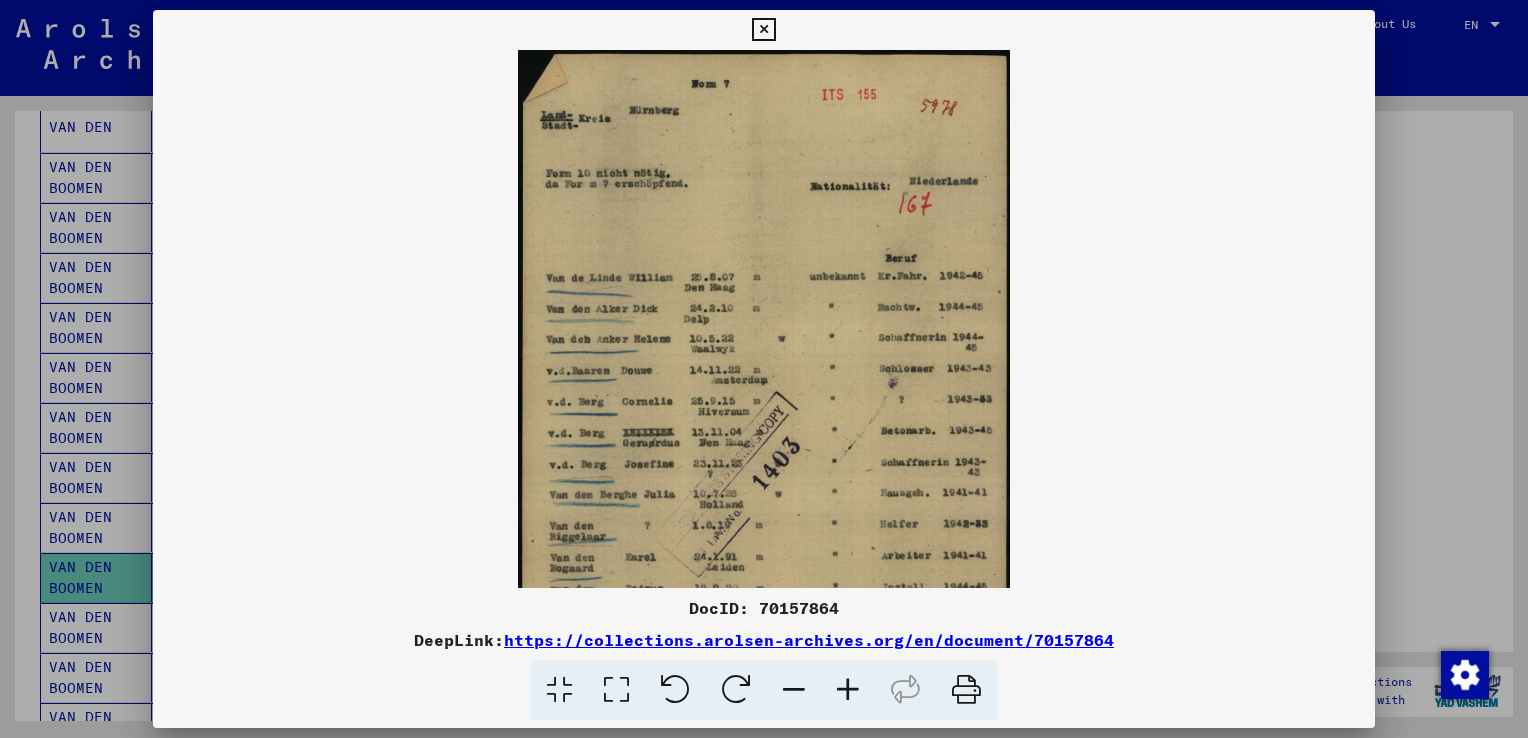 click at bounding box center [848, 690] 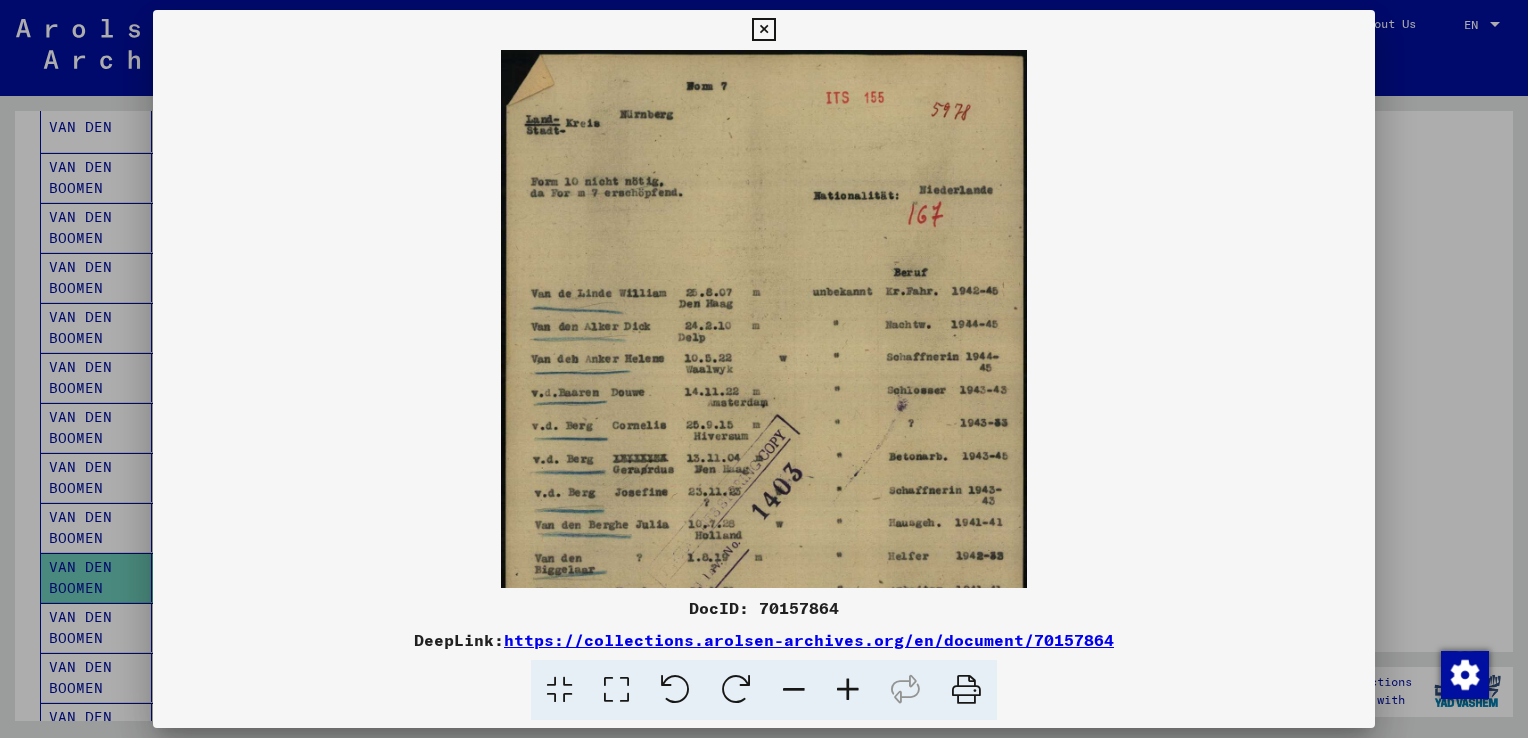 click at bounding box center (848, 690) 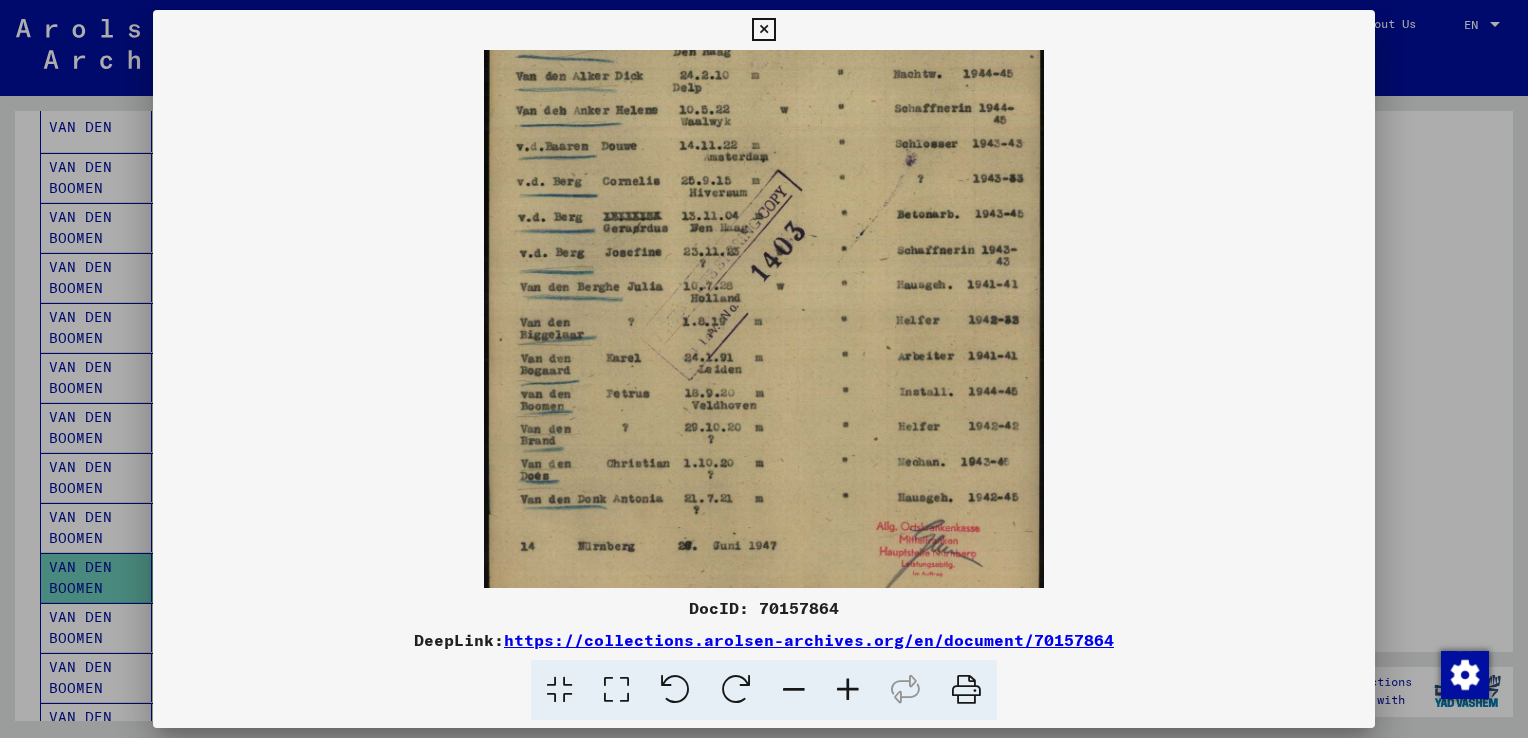 drag, startPoint x: 704, startPoint y: 452, endPoint x: 704, endPoint y: 201, distance: 251 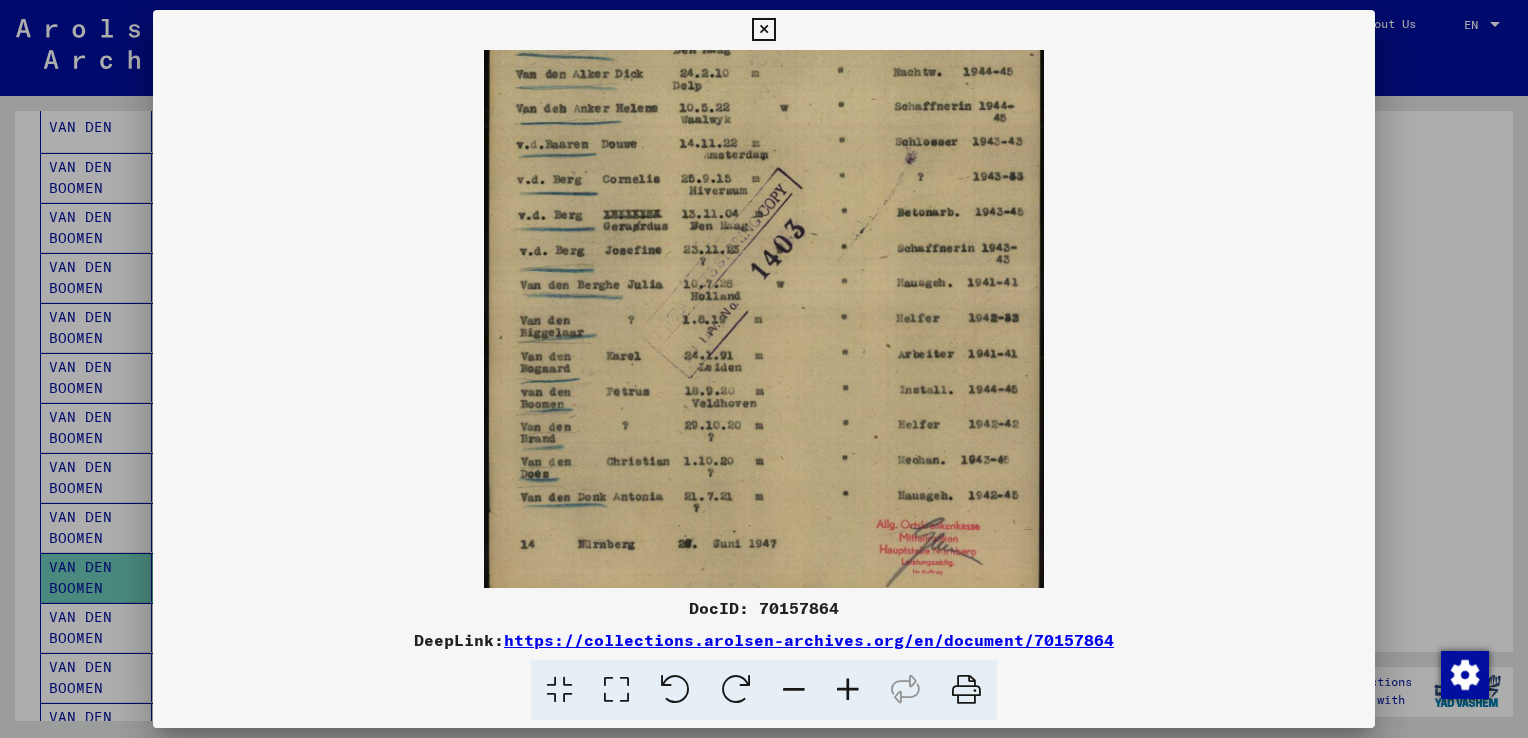 click at bounding box center [848, 690] 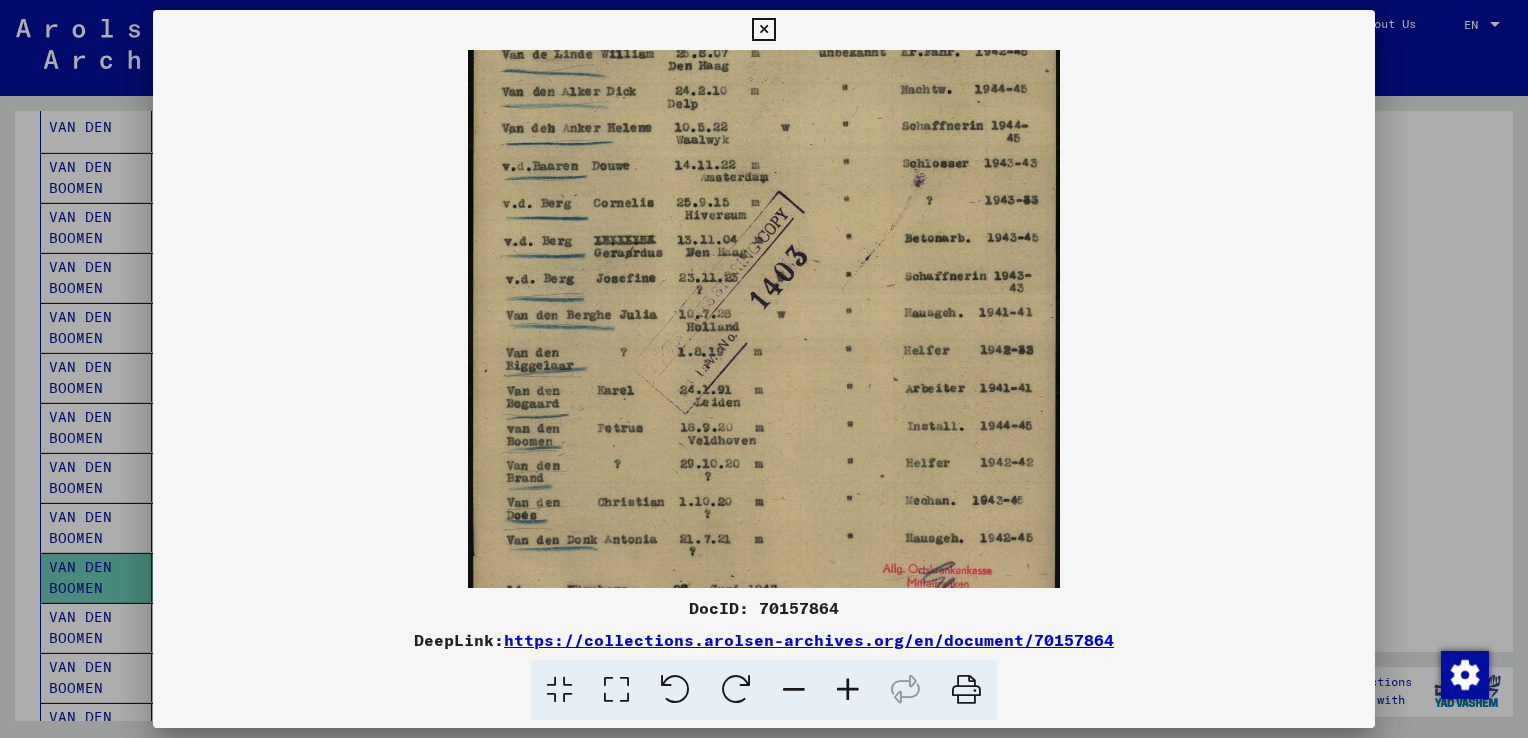 click at bounding box center [848, 690] 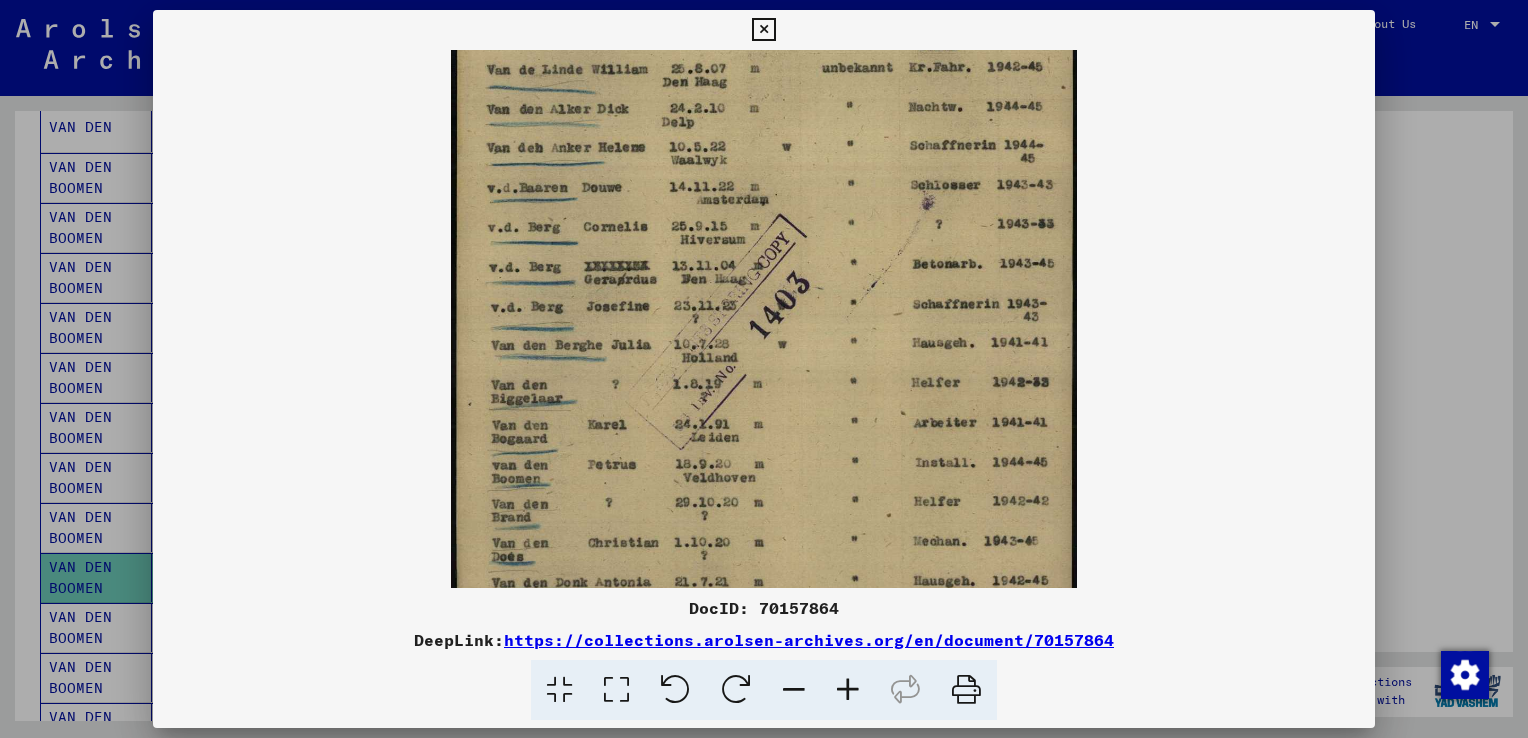 click at bounding box center (848, 690) 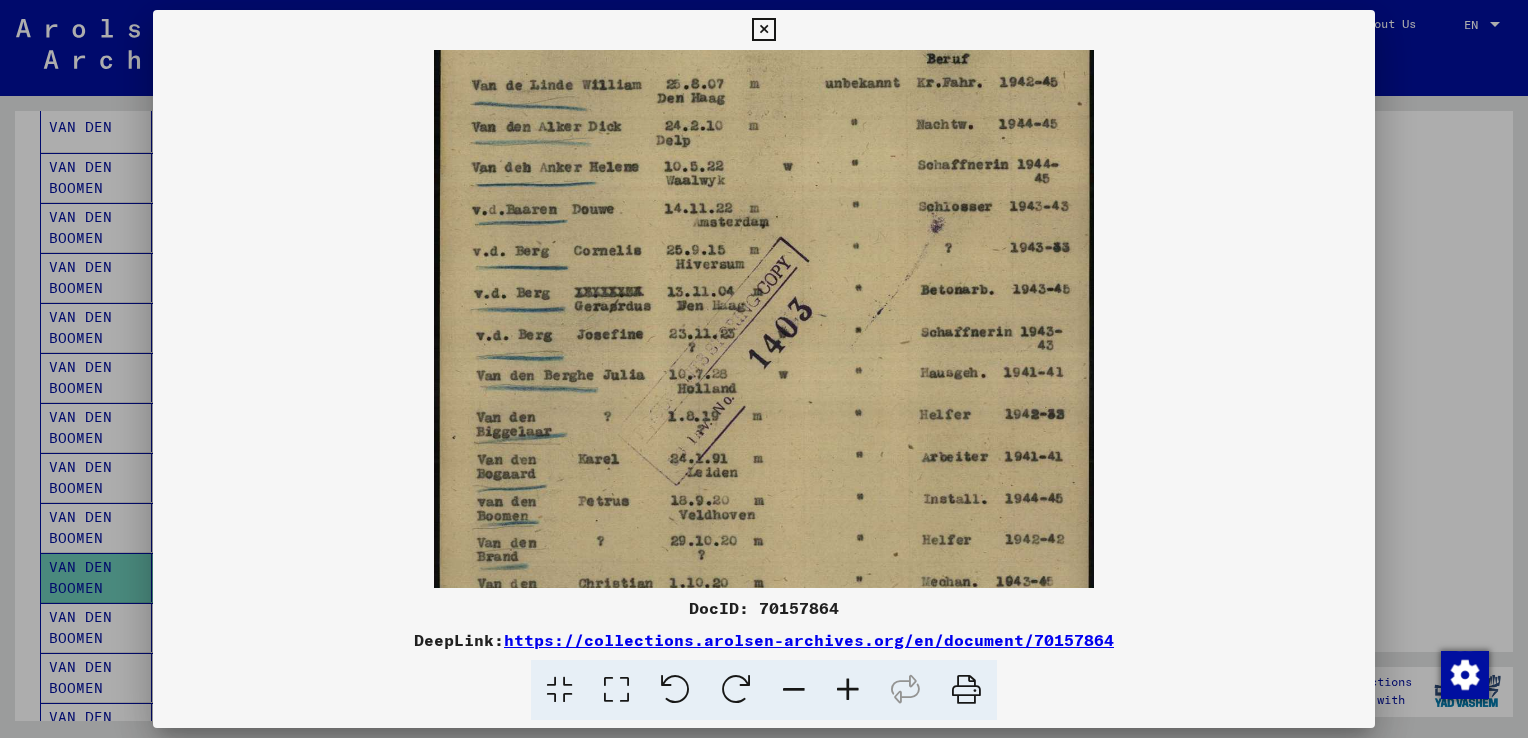 click at bounding box center (848, 690) 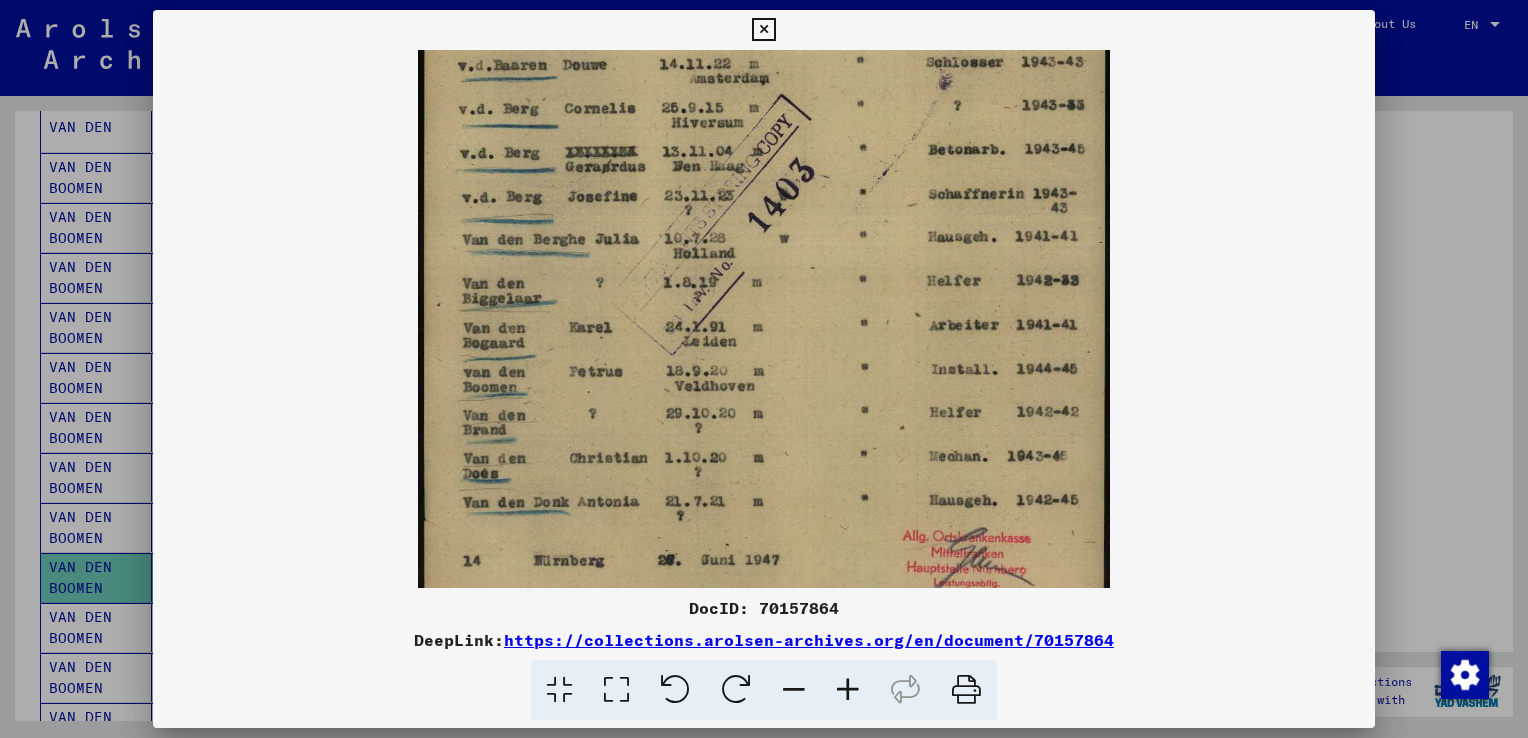 scroll, scrollTop: 438, scrollLeft: 0, axis: vertical 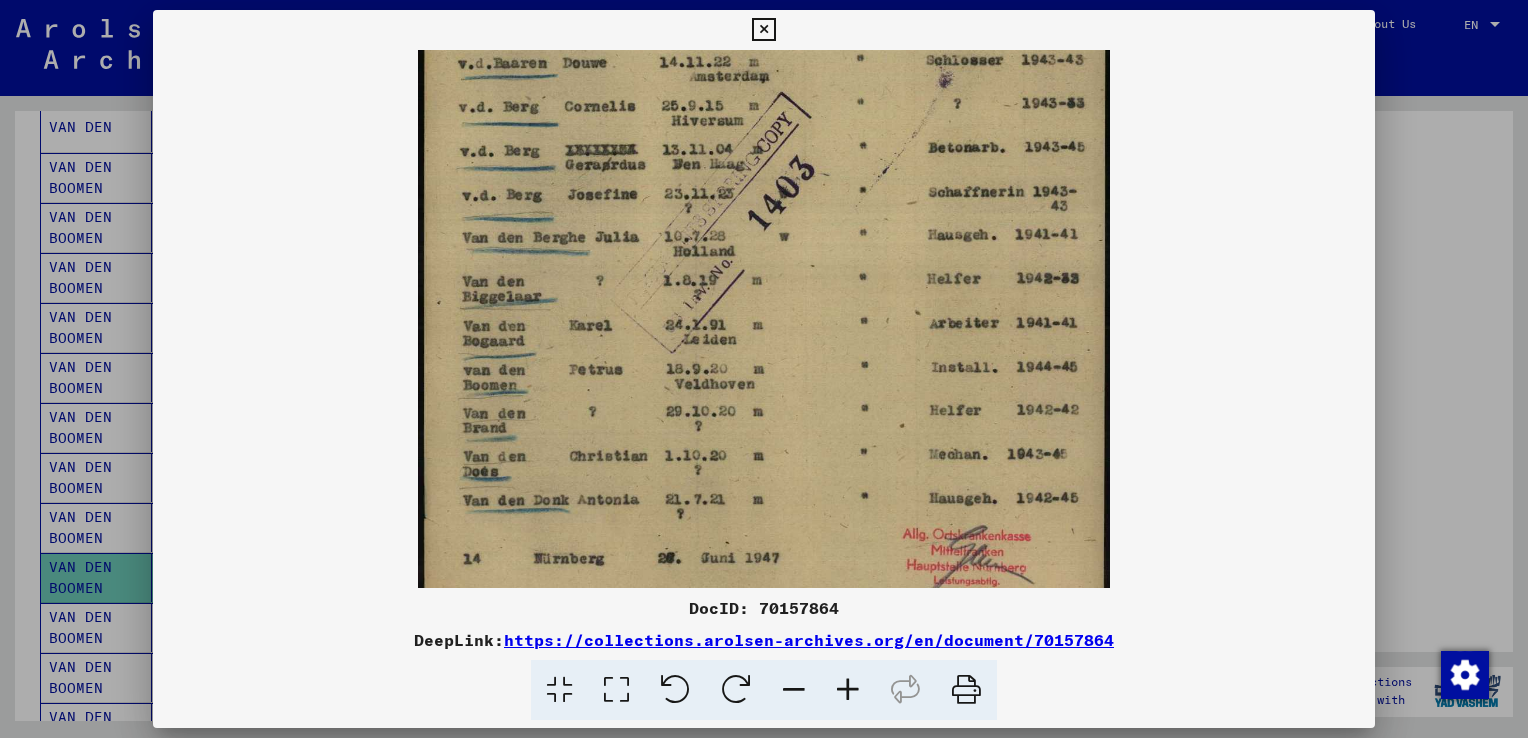 drag, startPoint x: 565, startPoint y: 514, endPoint x: 575, endPoint y: 354, distance: 160.3122 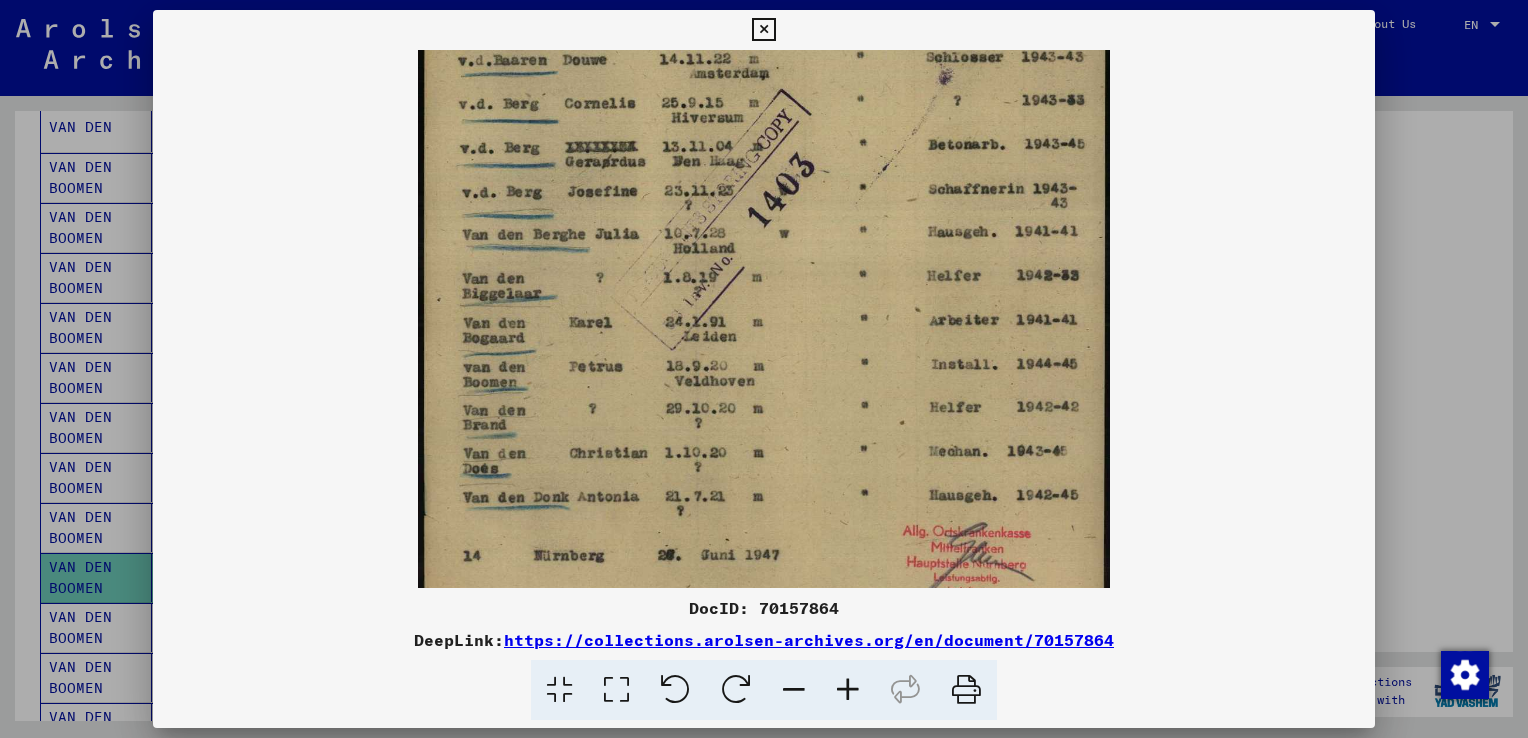drag, startPoint x: 940, startPoint y: 367, endPoint x: 1050, endPoint y: 362, distance: 110.11358 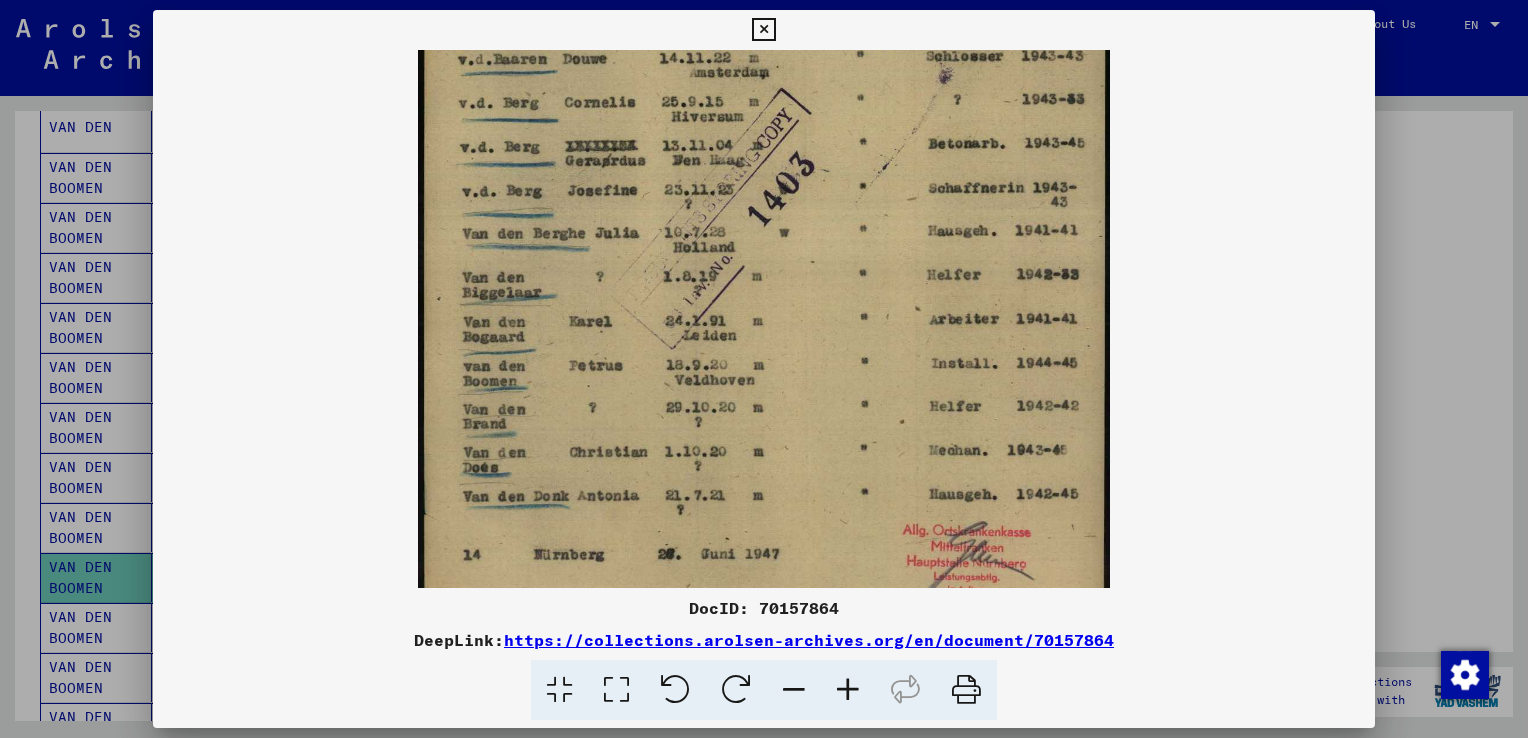 click on "https://collections.arolsen-archives.org/en/document/70157864" at bounding box center (809, 640) 